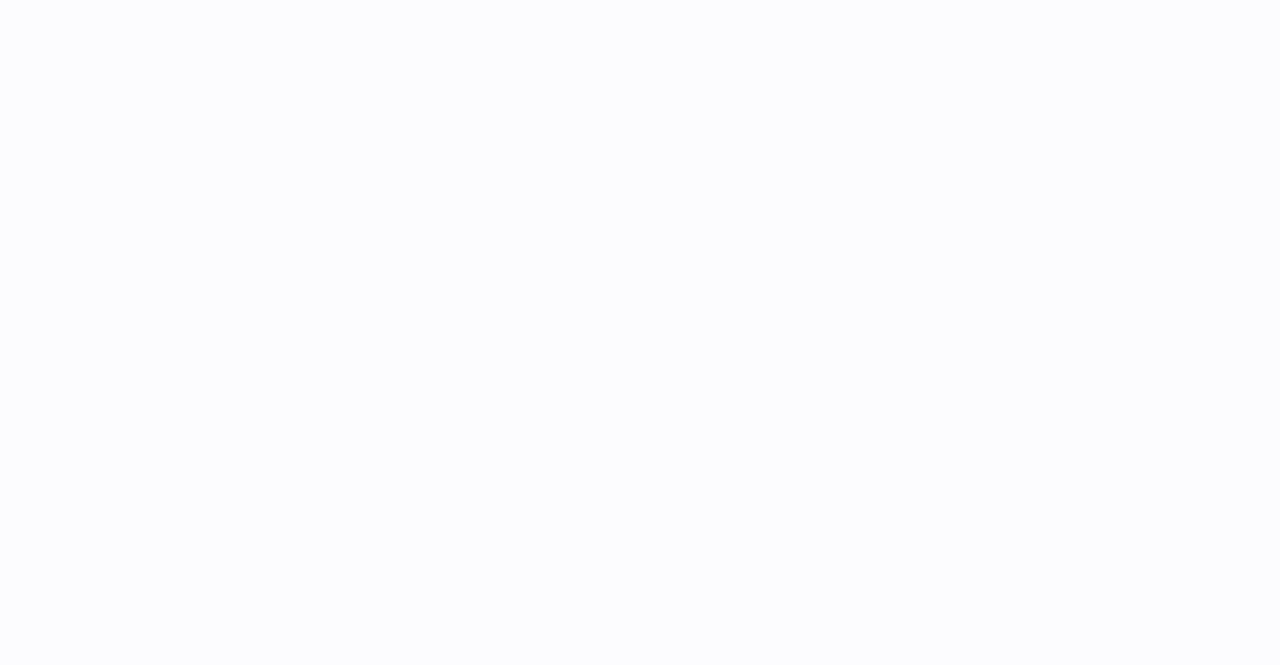 scroll, scrollTop: 0, scrollLeft: 0, axis: both 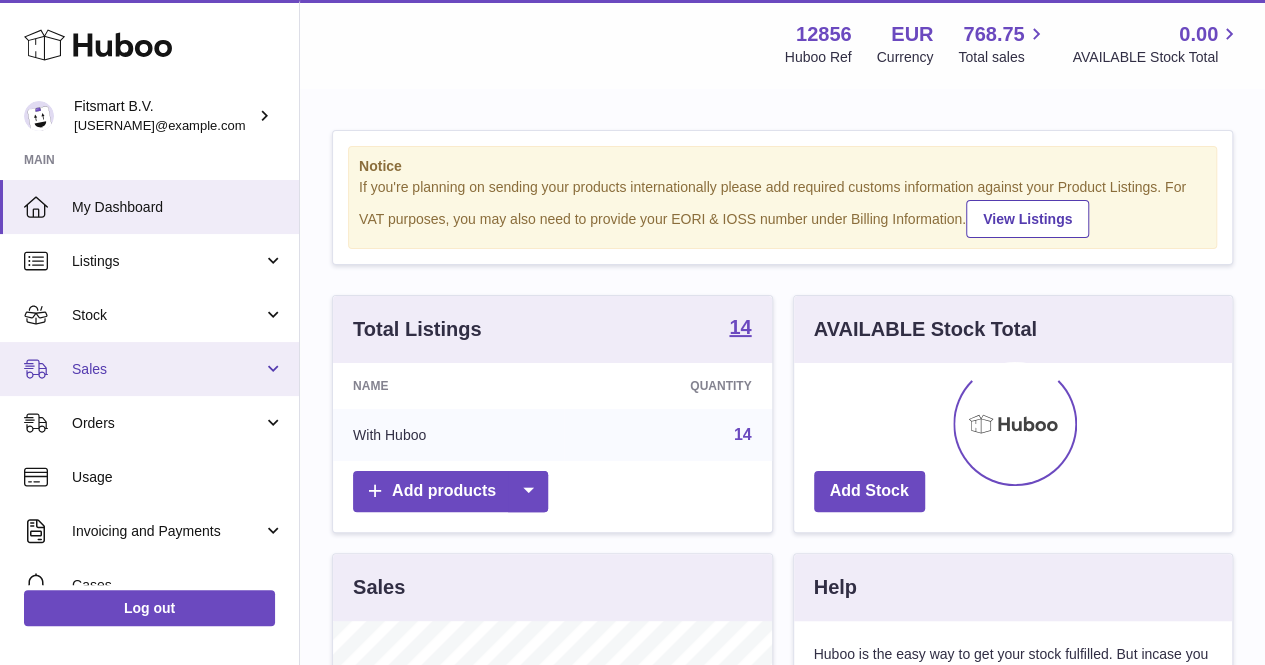 click on "Sales" at bounding box center [149, 369] 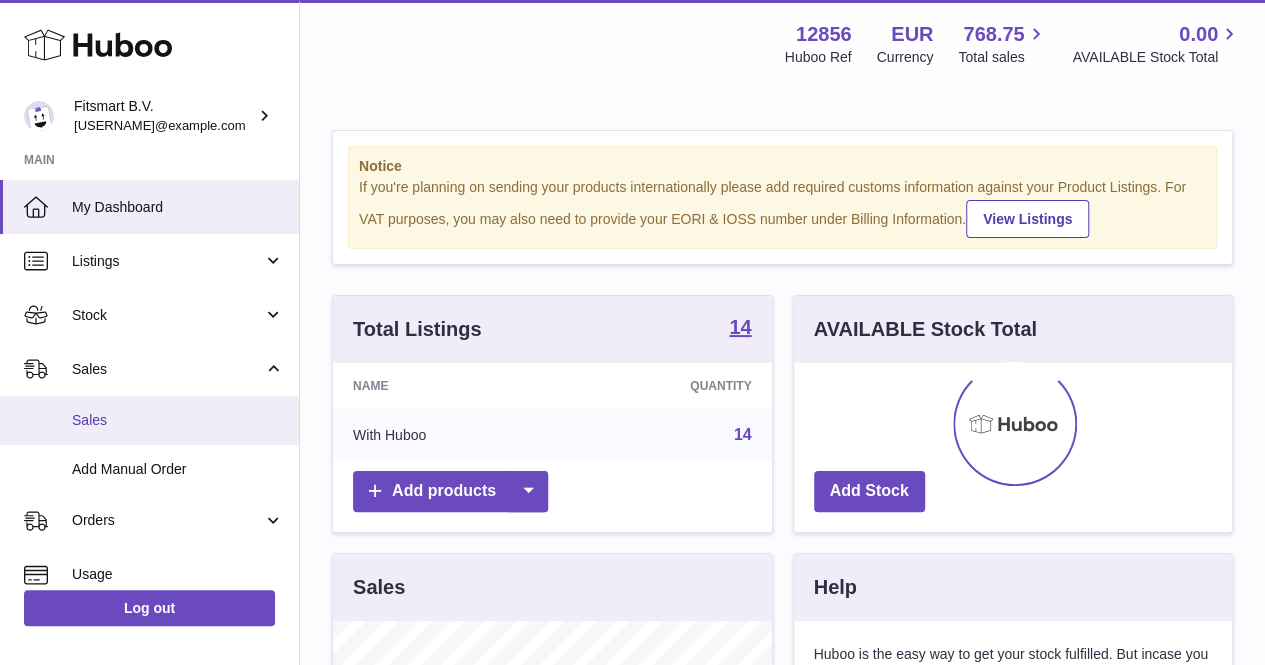 click on "Sales" at bounding box center (149, 420) 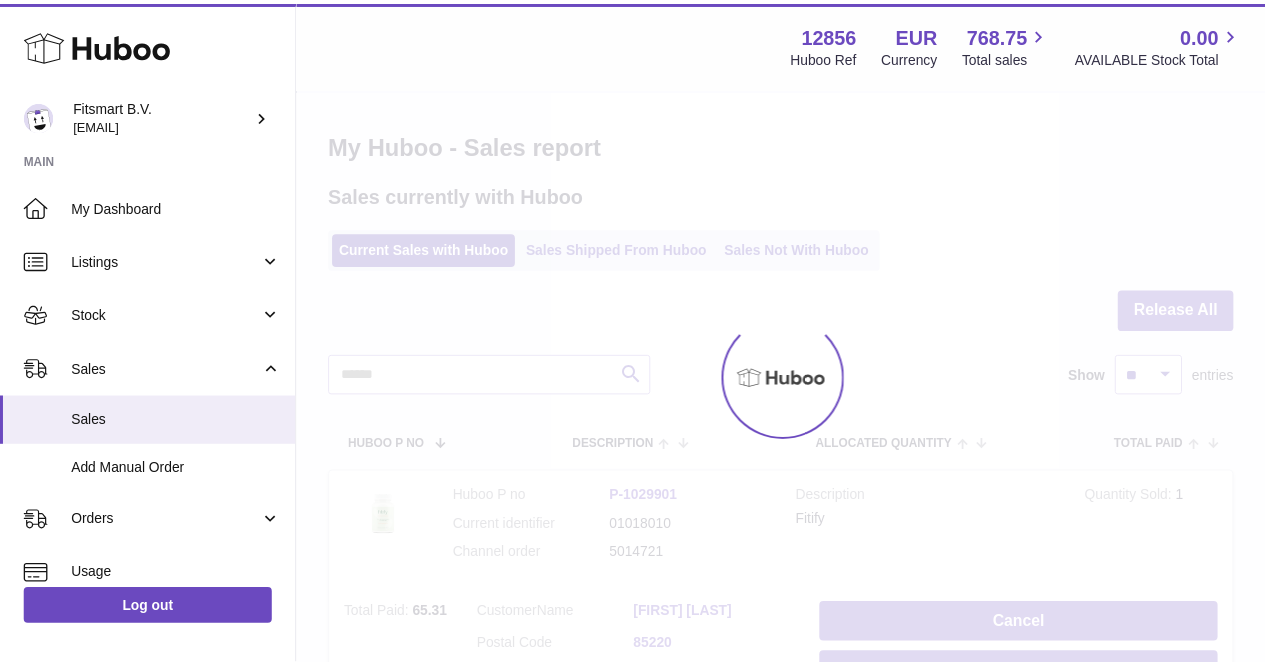 scroll, scrollTop: 0, scrollLeft: 0, axis: both 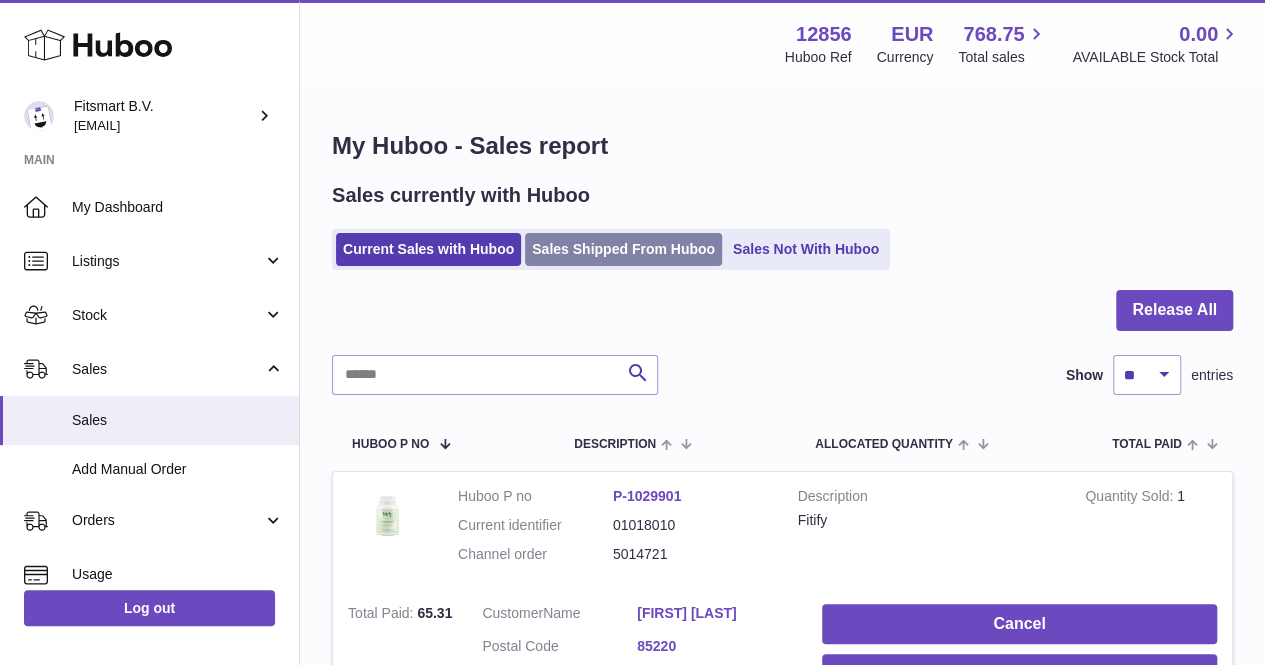 click on "Sales Shipped From Huboo" at bounding box center (623, 249) 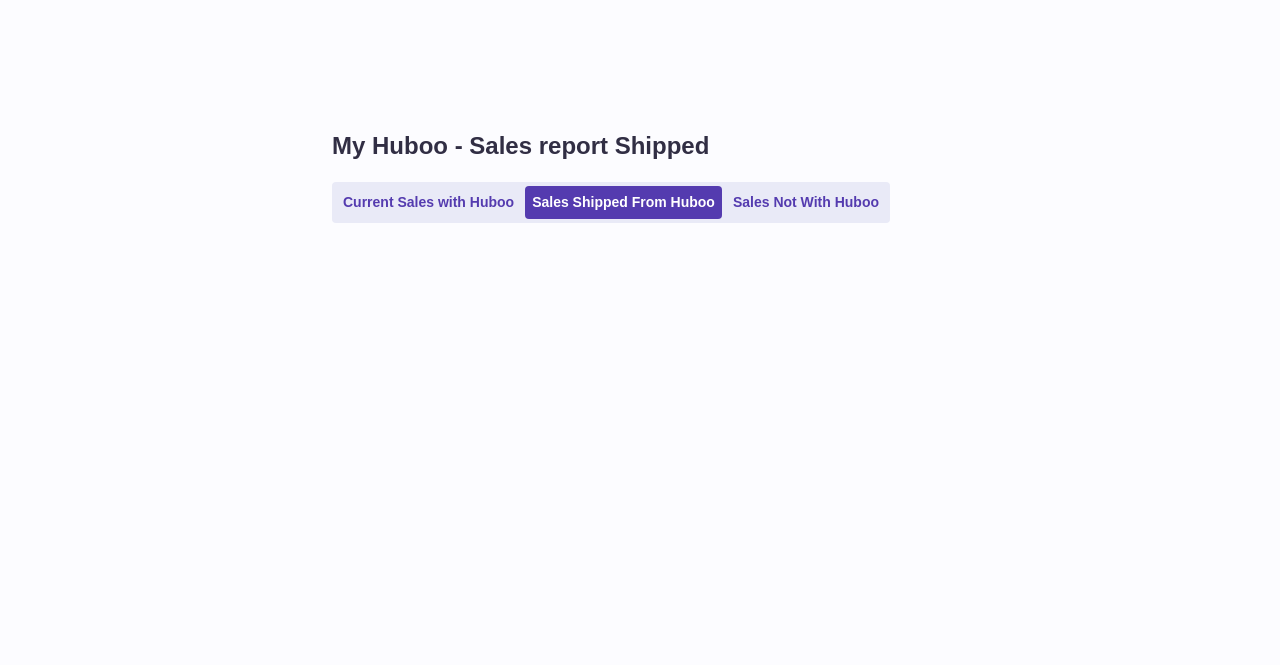 scroll, scrollTop: 0, scrollLeft: 0, axis: both 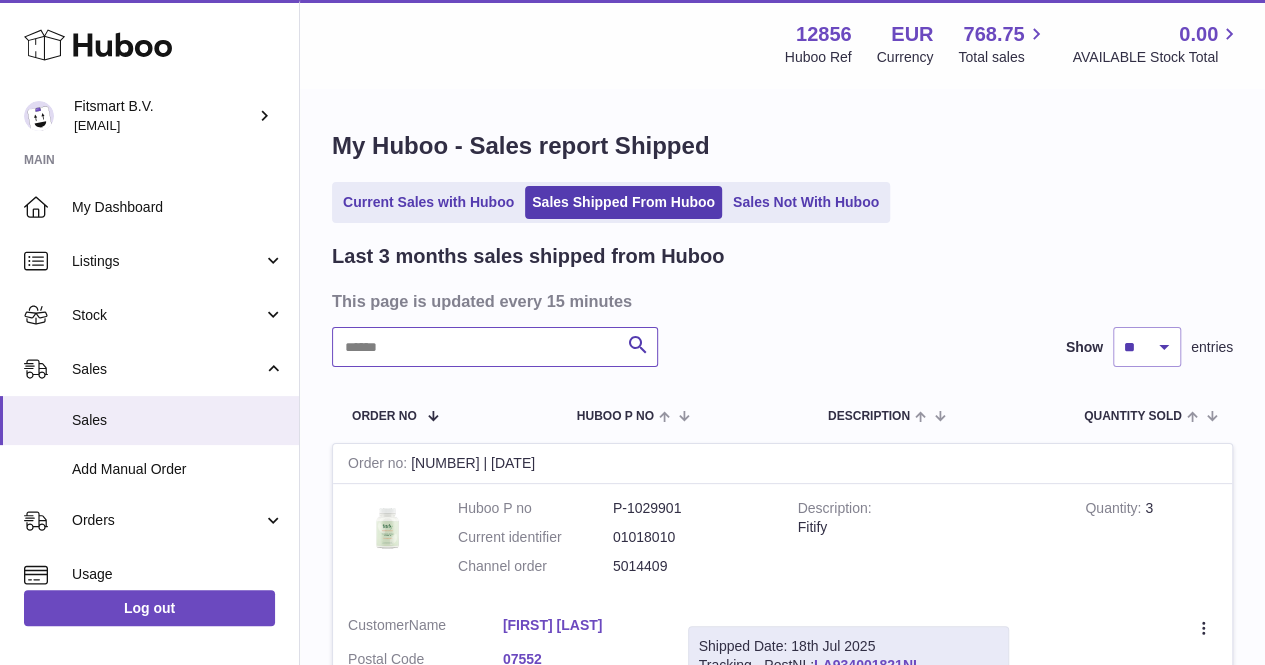 click at bounding box center [495, 347] 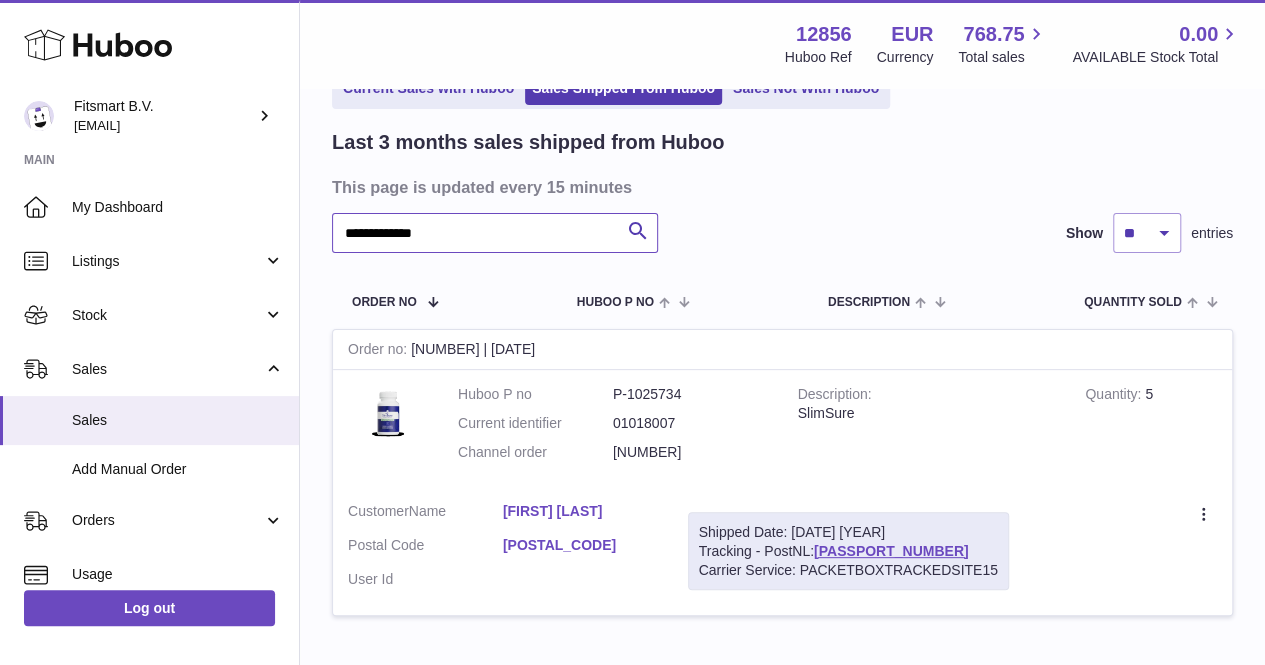scroll, scrollTop: 117, scrollLeft: 0, axis: vertical 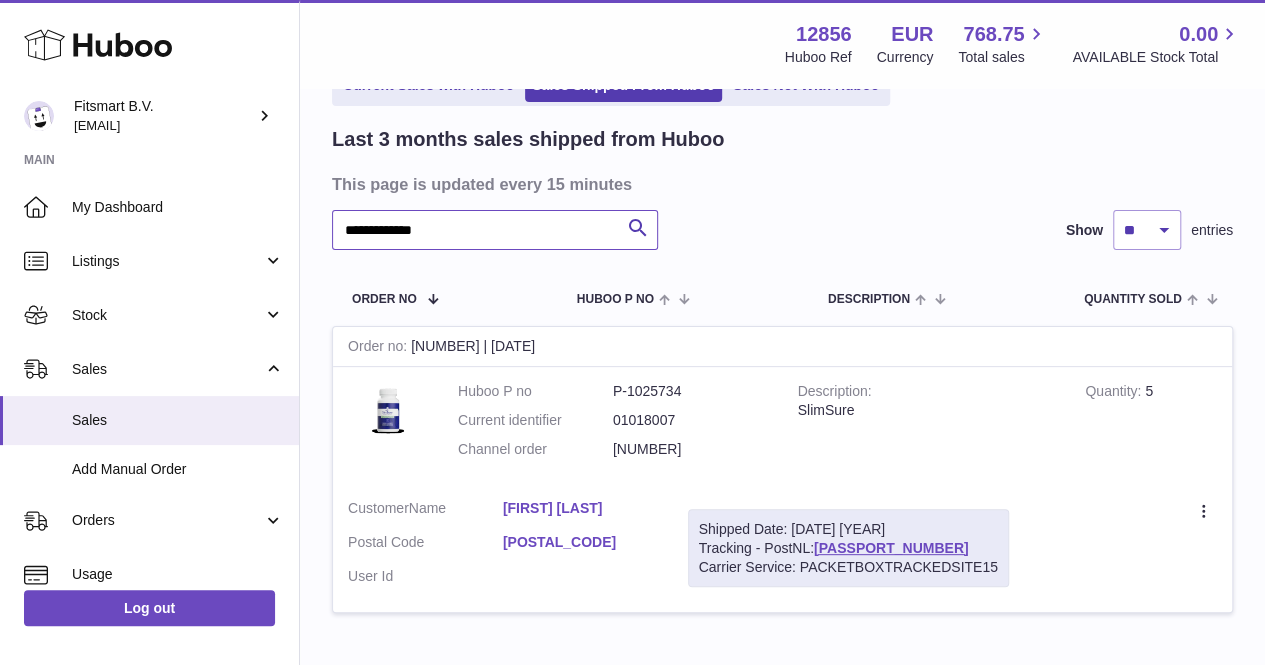 type on "**********" 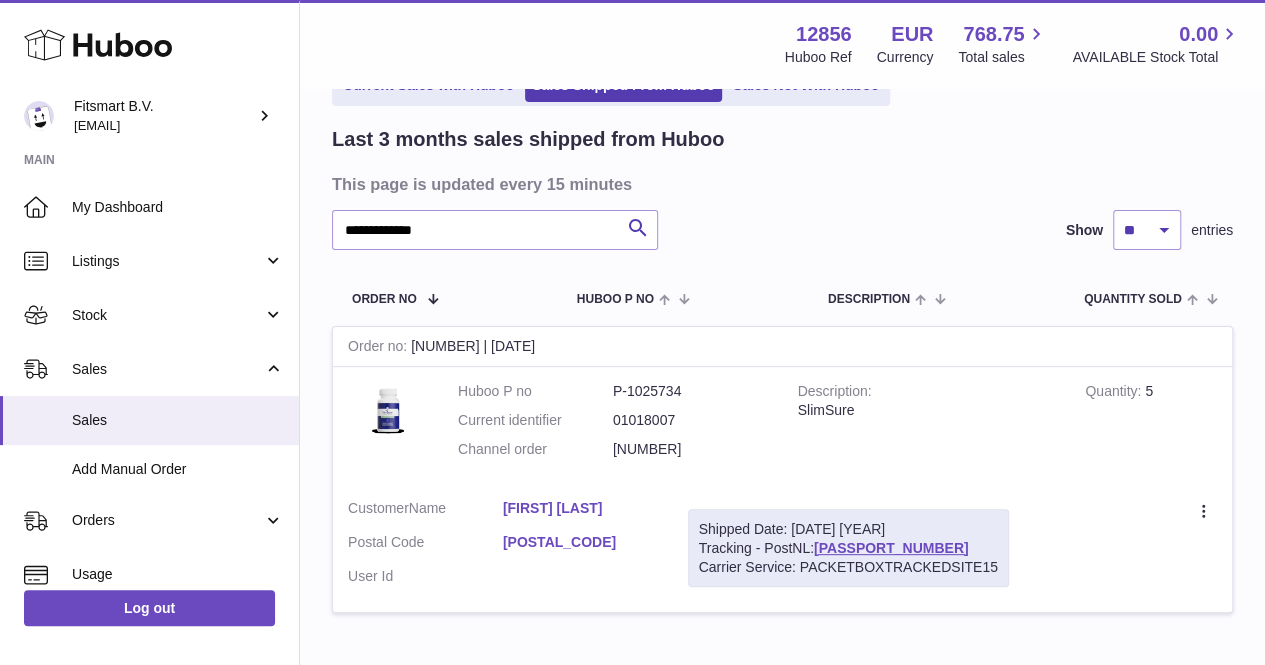 drag, startPoint x: 721, startPoint y: 444, endPoint x: 582, endPoint y: 456, distance: 139.51703 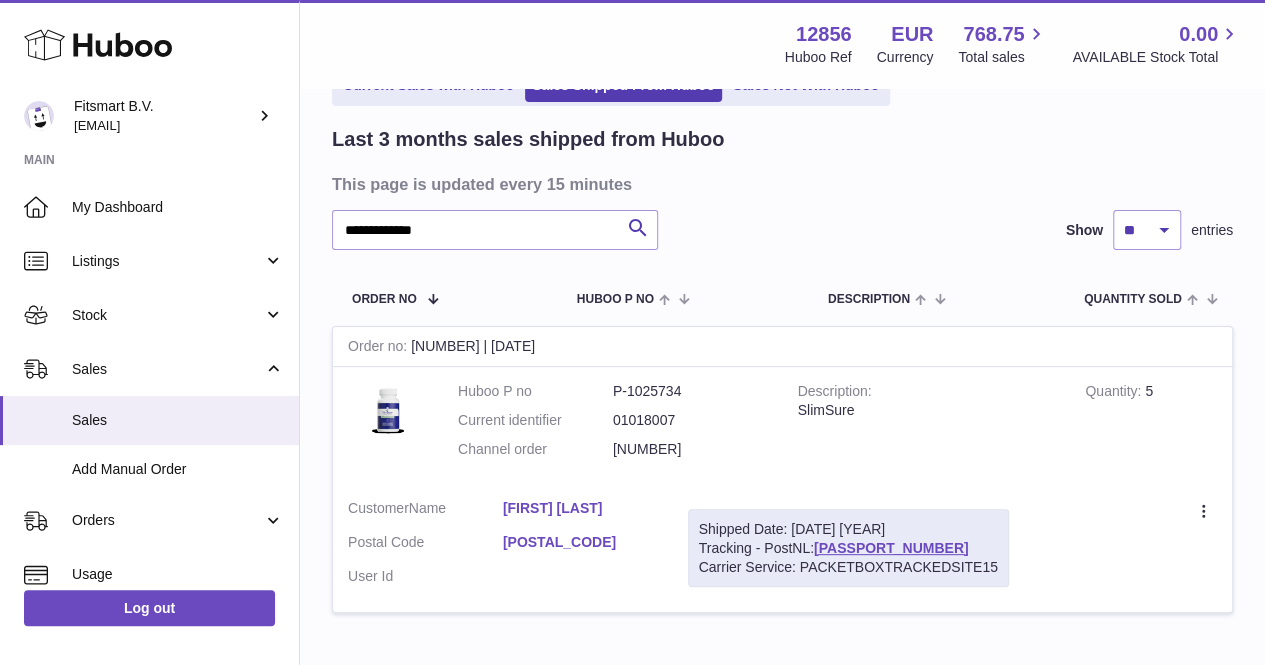 click at bounding box center [632, 332] 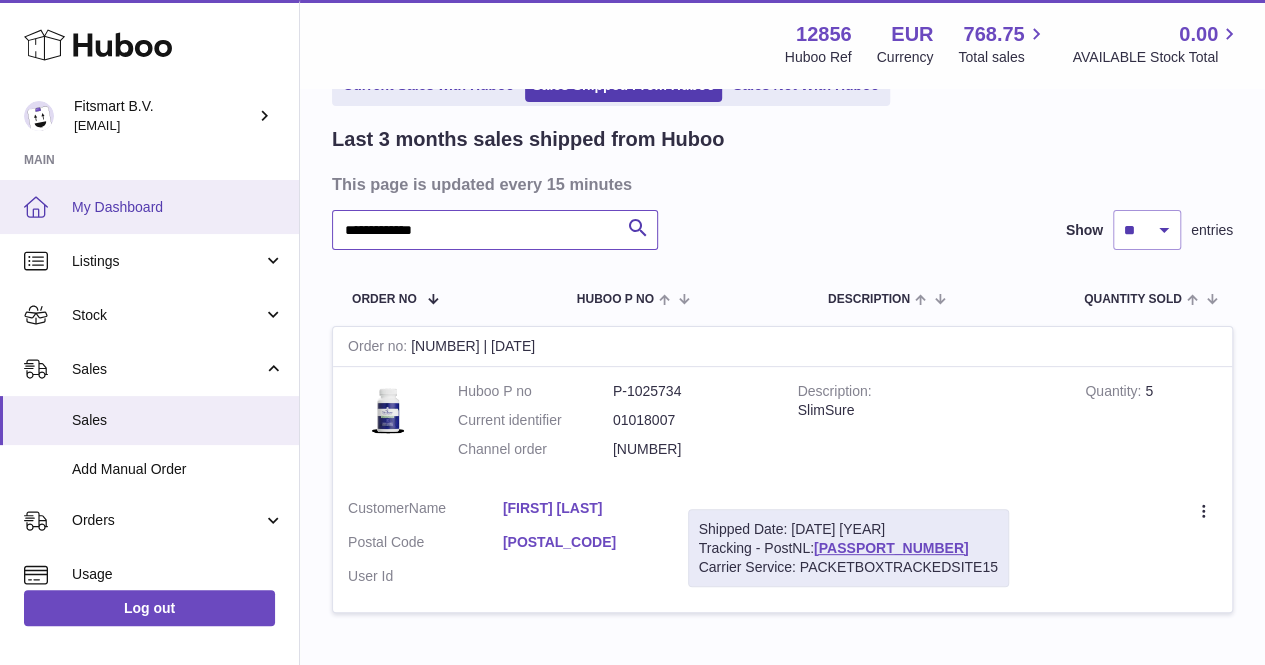 drag, startPoint x: 534, startPoint y: 230, endPoint x: 232, endPoint y: 218, distance: 302.2383 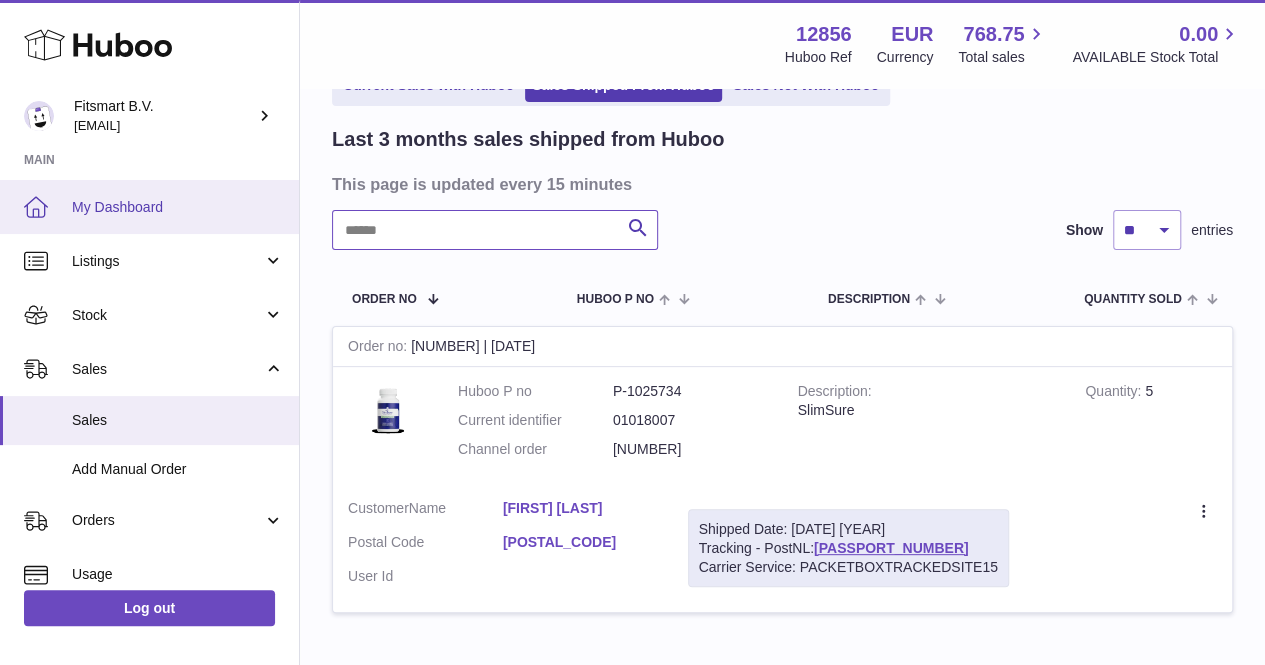 paste on "**********" 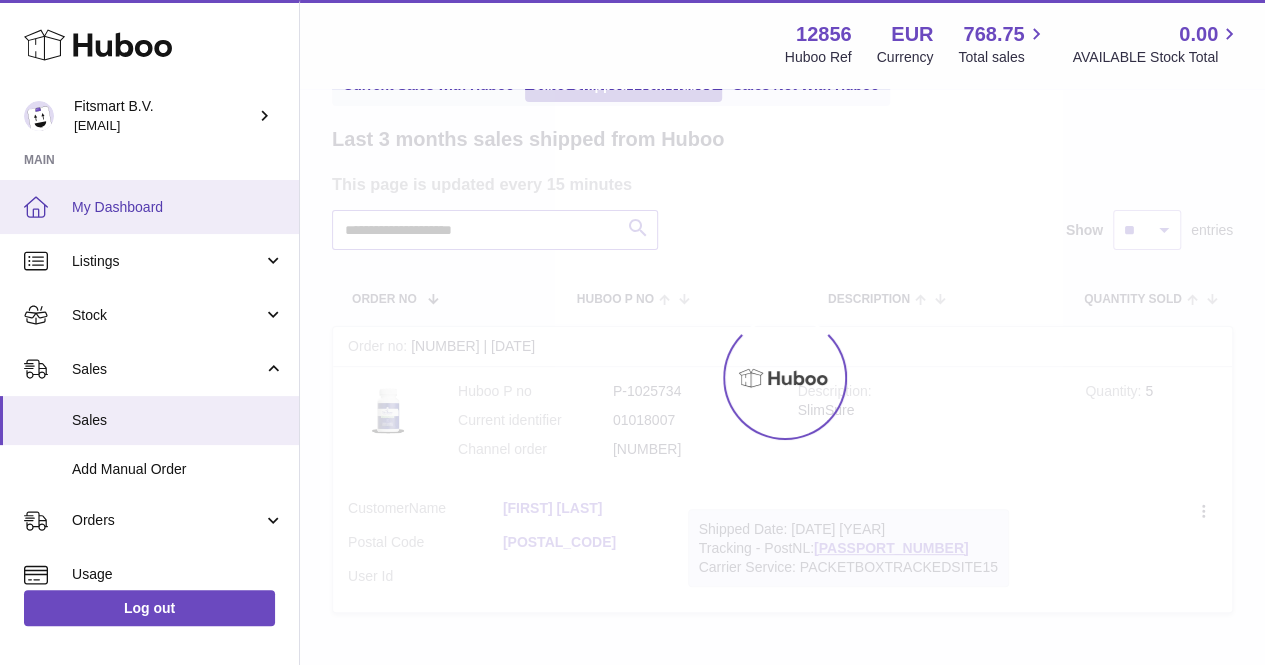 scroll, scrollTop: 0, scrollLeft: 0, axis: both 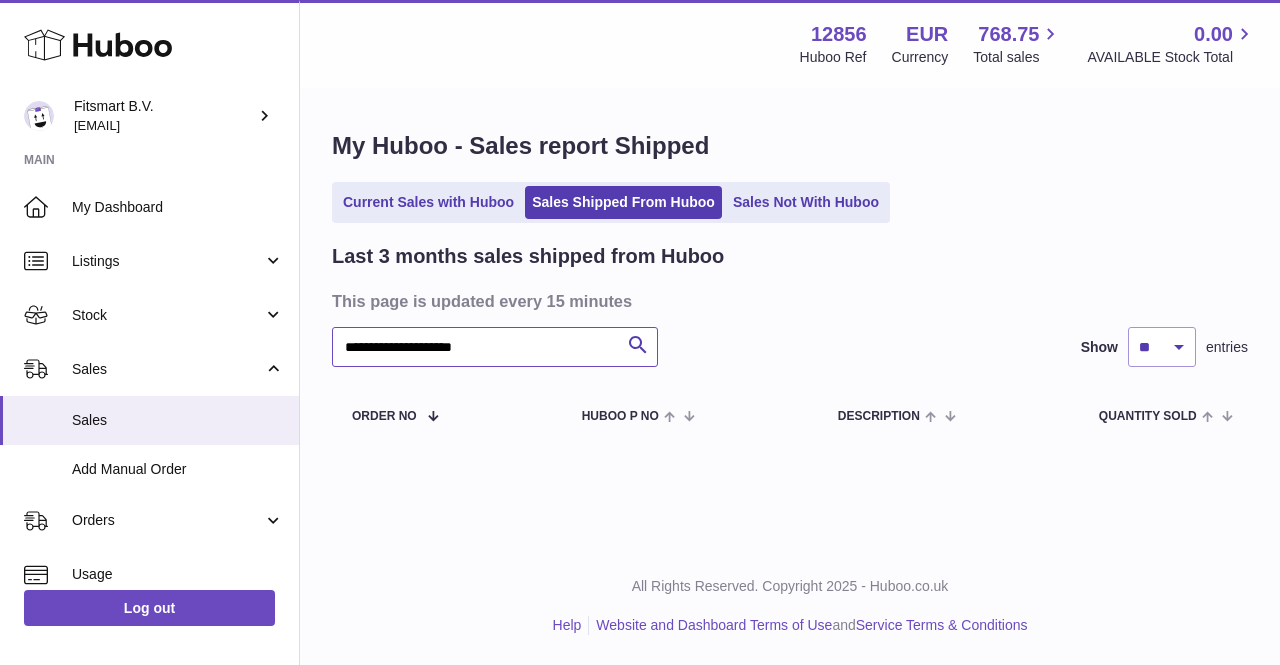 click on "**********" at bounding box center [495, 347] 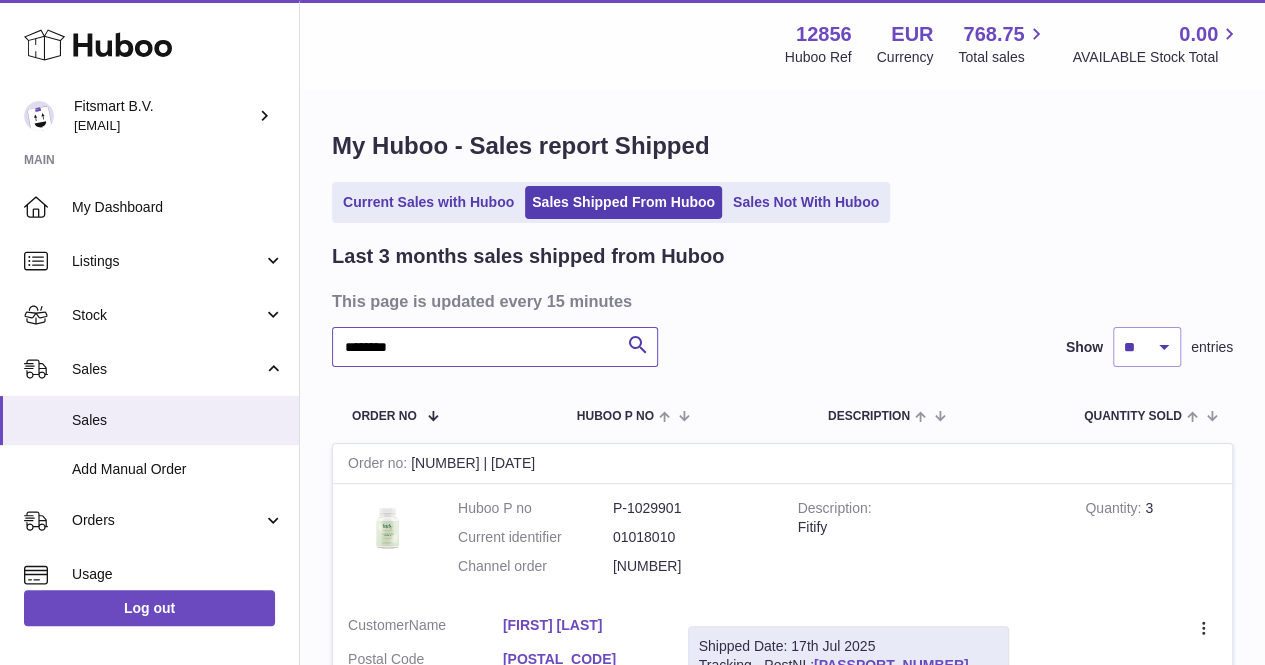 click on "******" at bounding box center (495, 347) 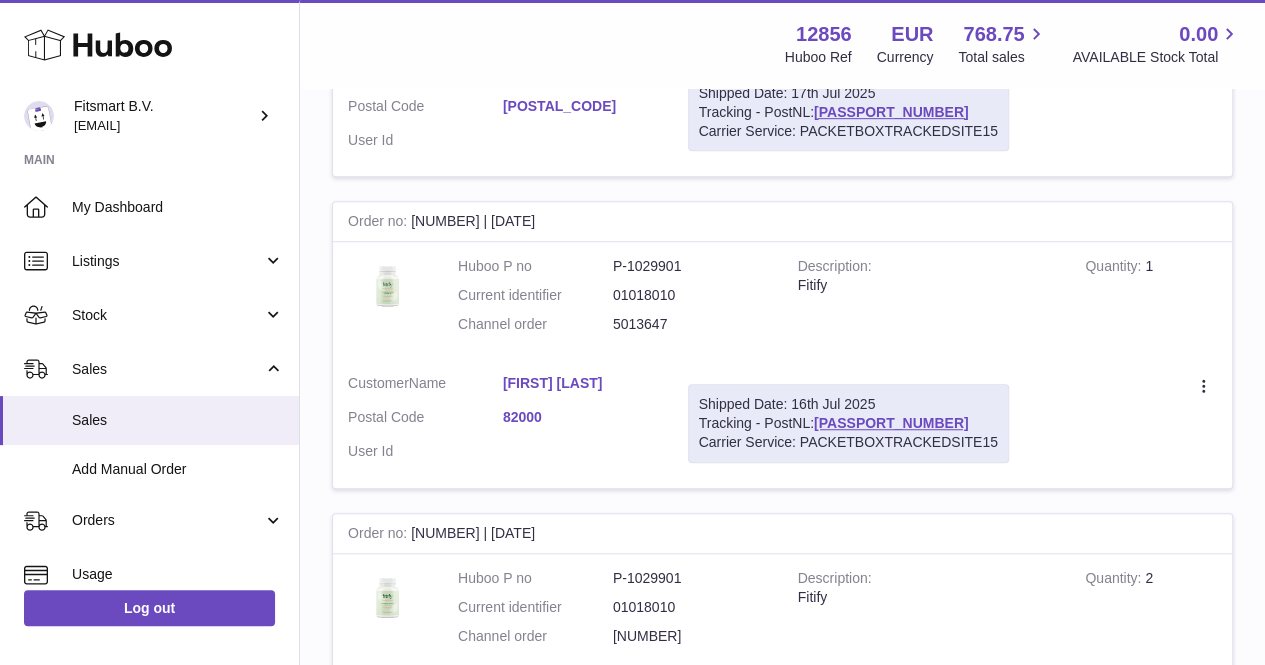scroll, scrollTop: 589, scrollLeft: 0, axis: vertical 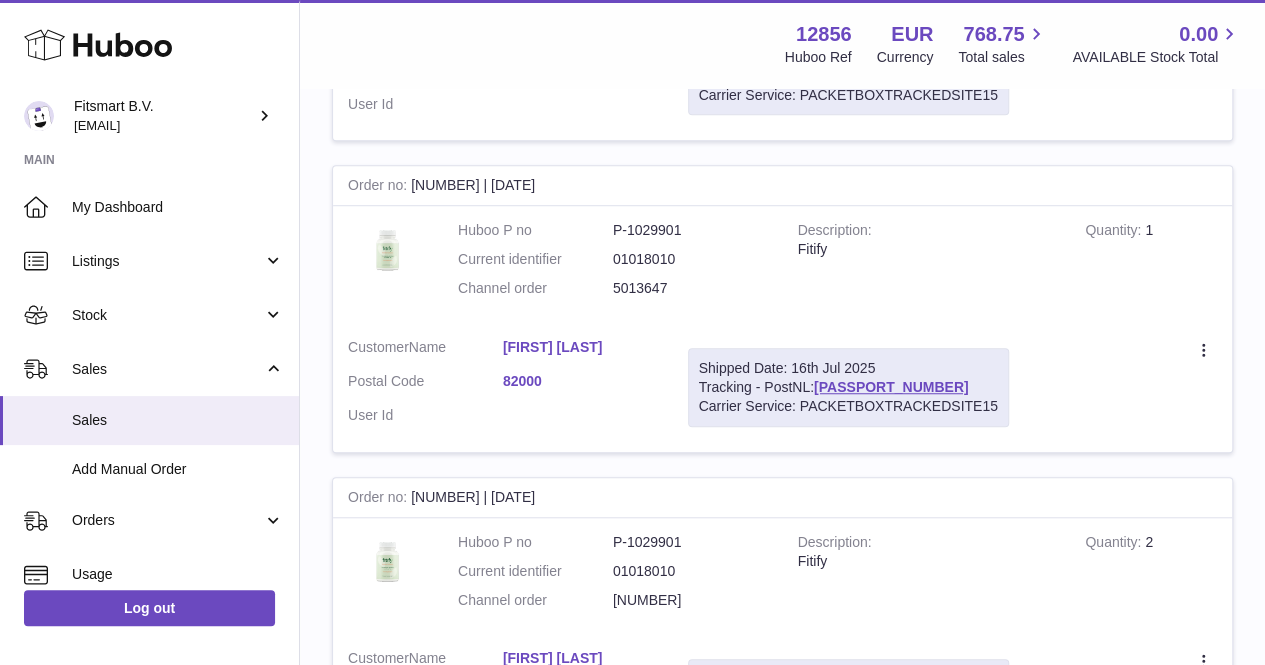 type on "******" 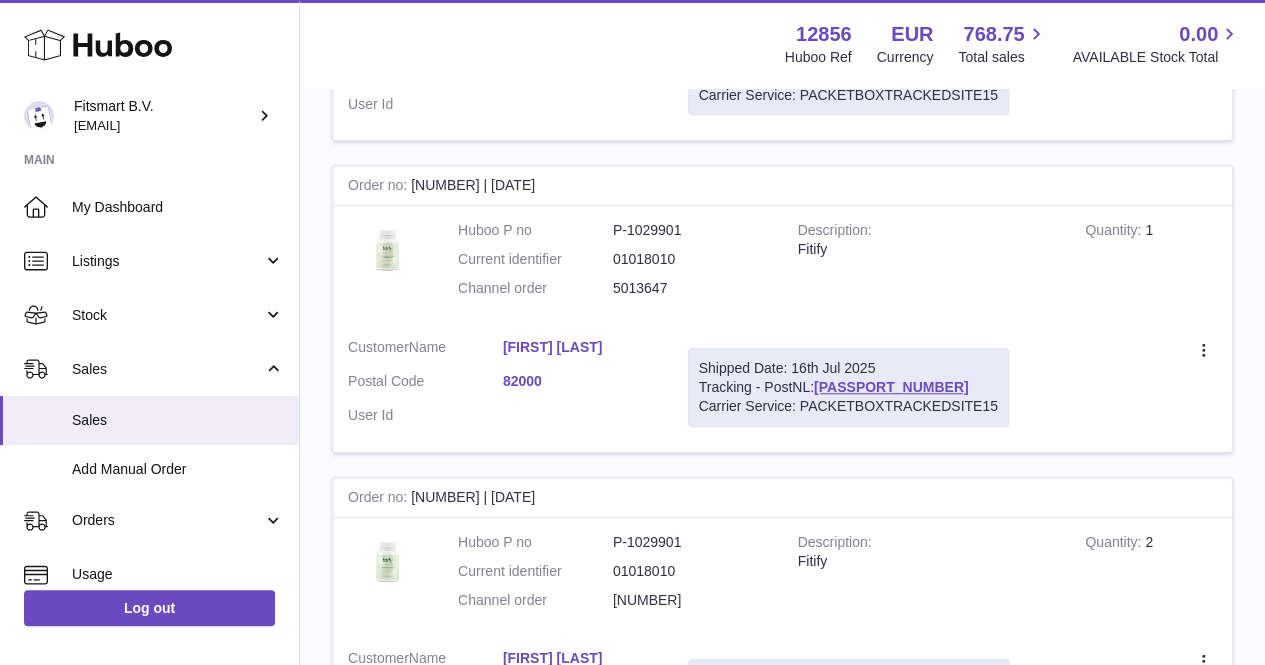 click at bounding box center (632, 332) 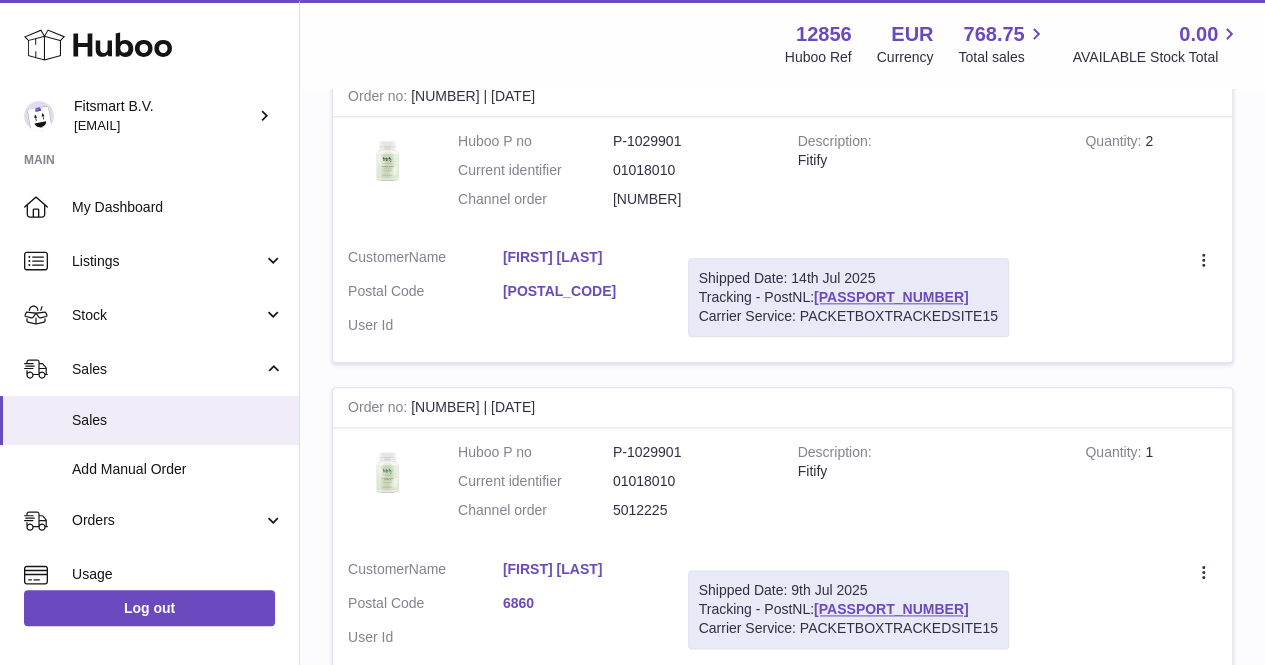 scroll, scrollTop: 994, scrollLeft: 0, axis: vertical 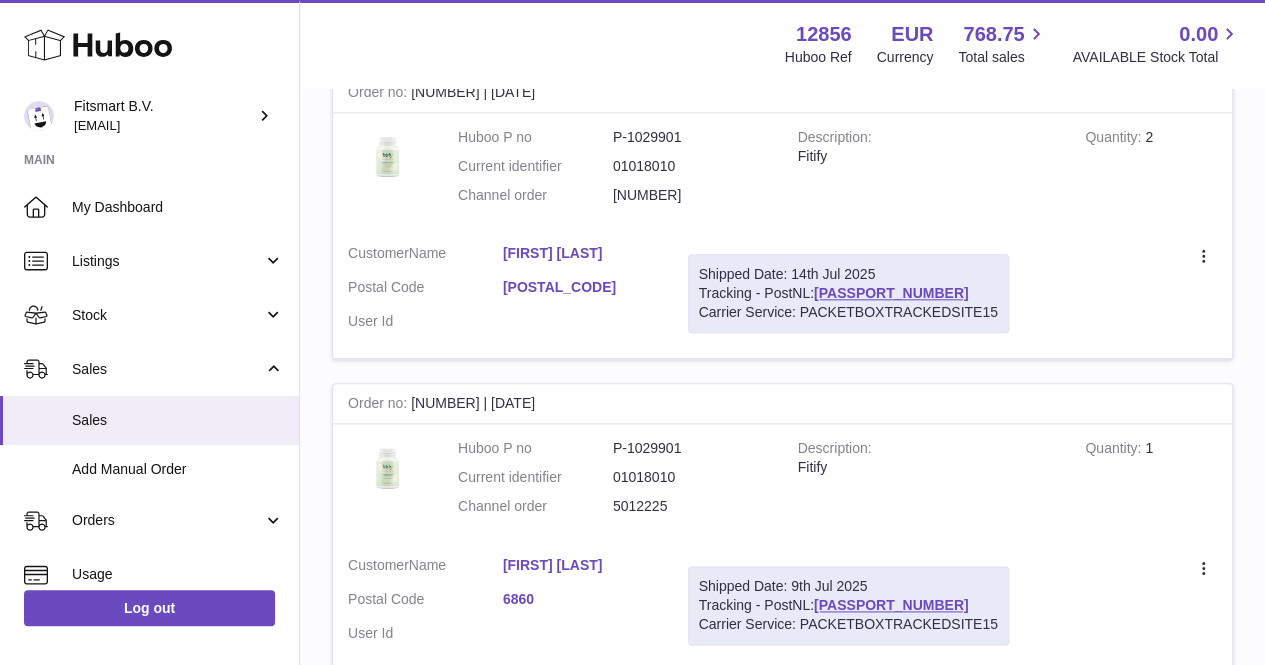 click on "Nadine Grand-Clement" at bounding box center (580, 253) 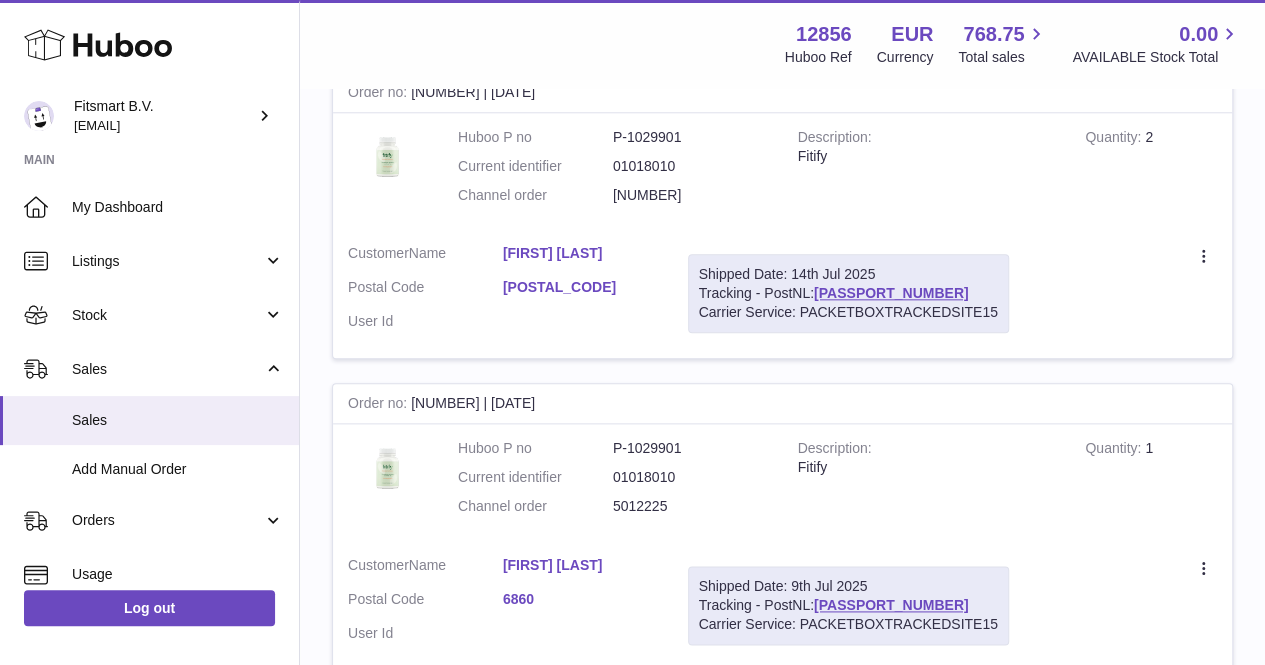 click at bounding box center [632, 332] 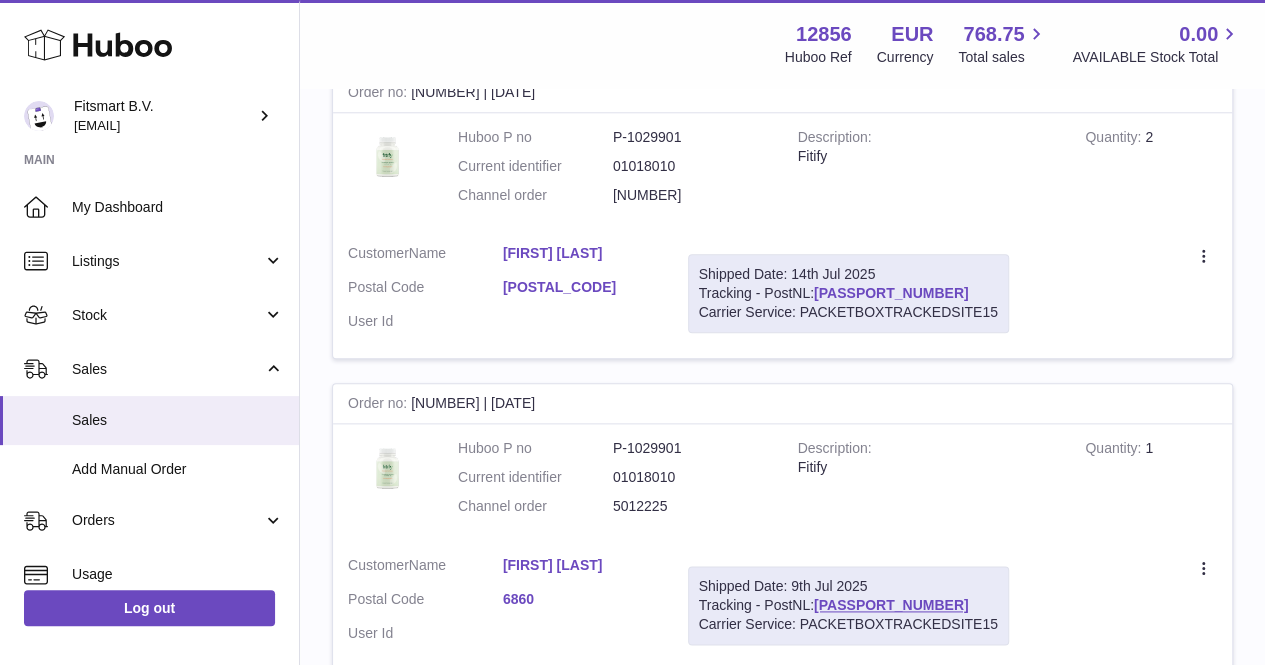 click on "LA766131990NL" at bounding box center (891, 293) 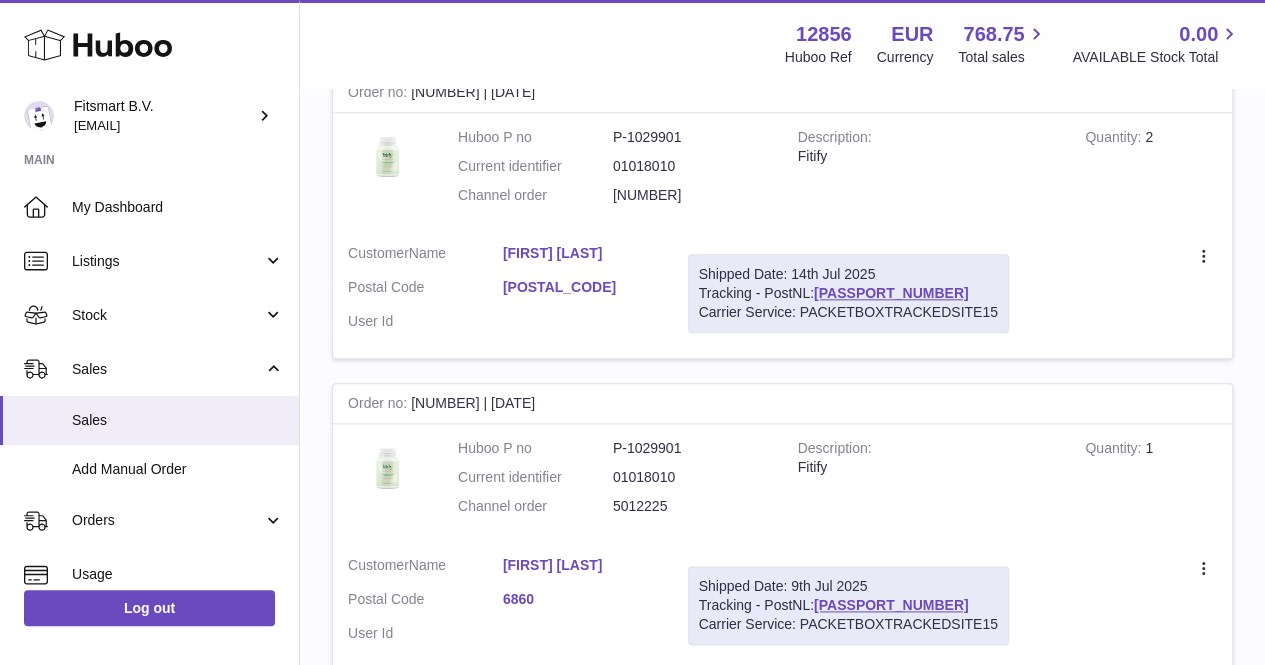 scroll, scrollTop: 1576, scrollLeft: 0, axis: vertical 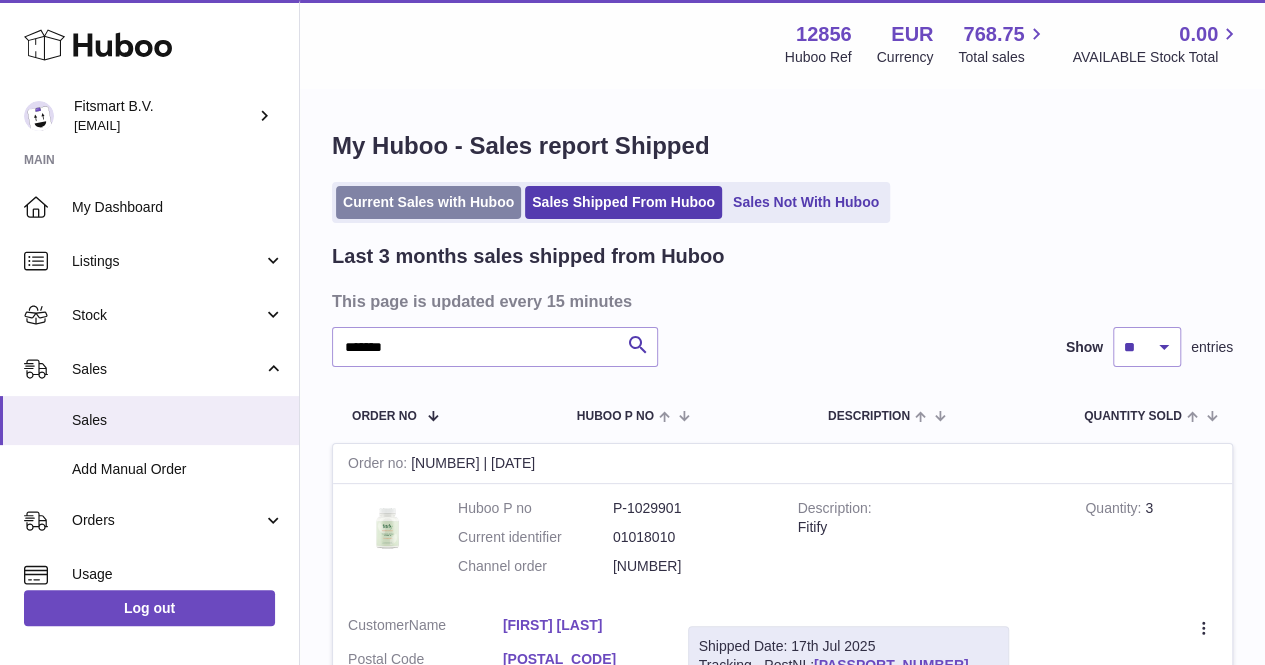 click on "Current Sales with Huboo" at bounding box center [428, 202] 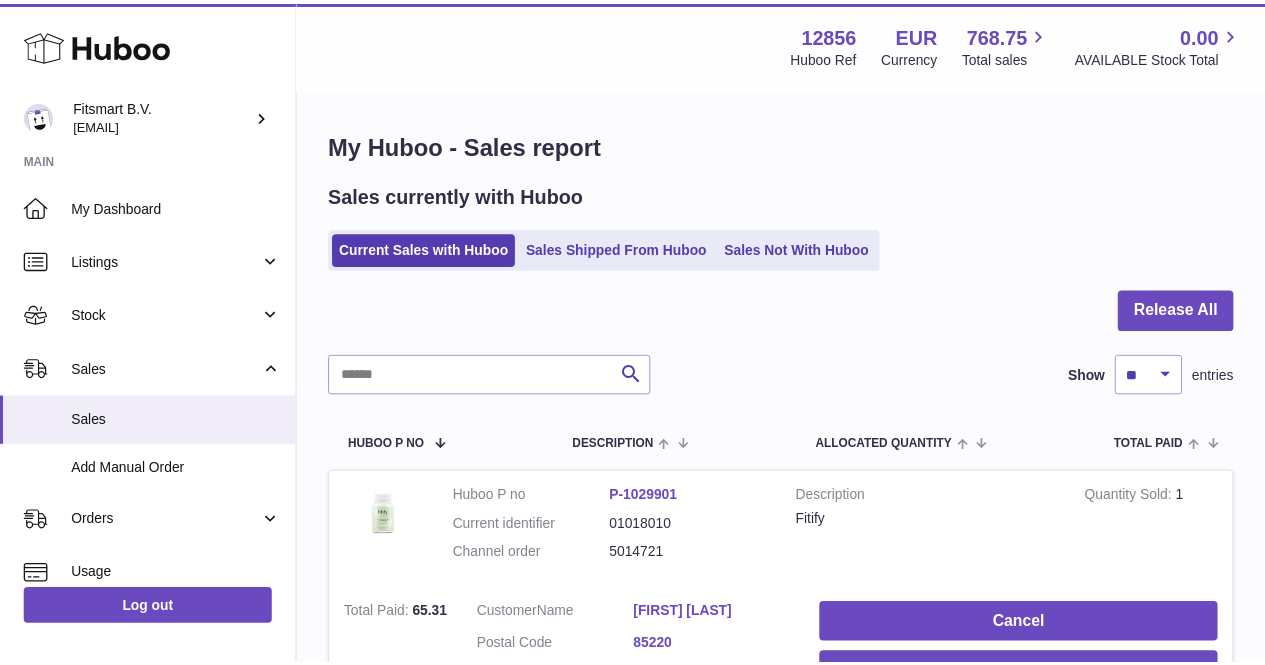 scroll, scrollTop: 0, scrollLeft: 0, axis: both 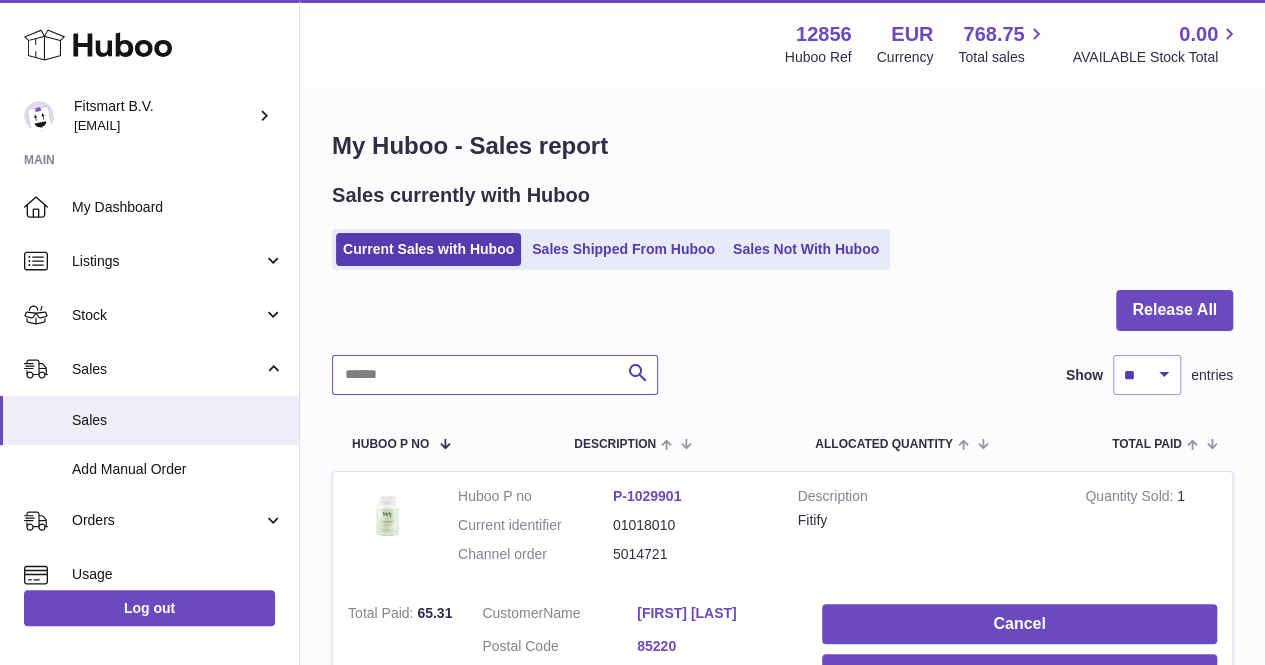click at bounding box center (495, 375) 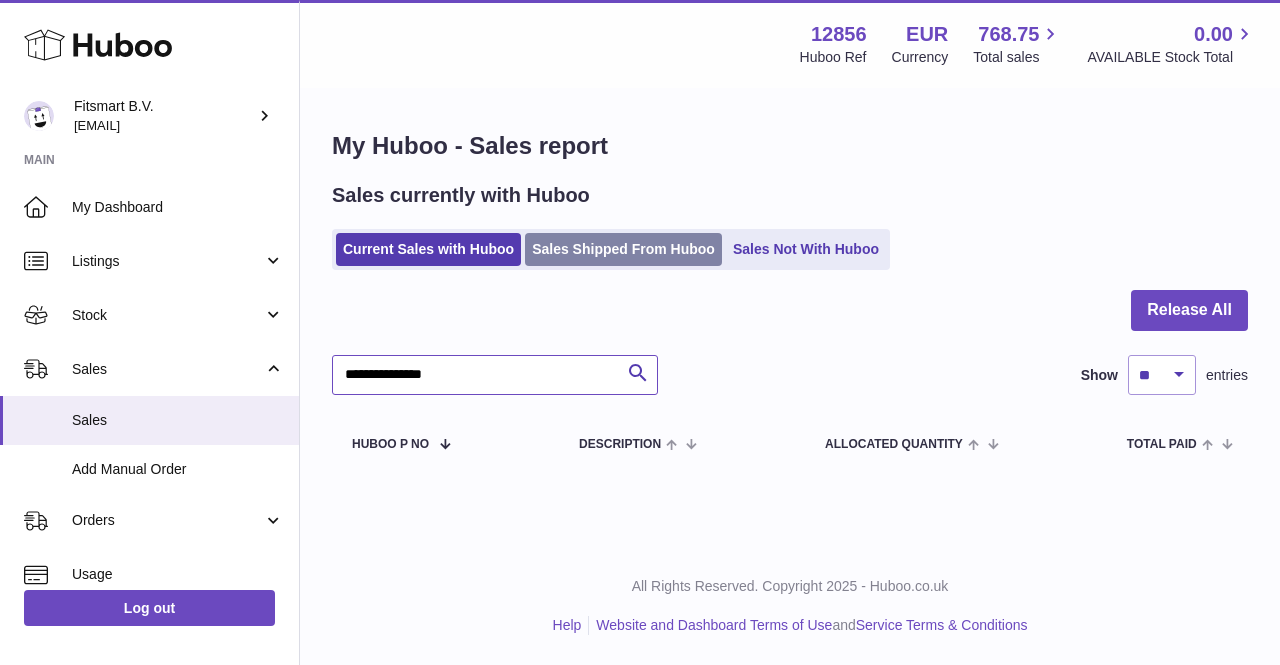 type on "**********" 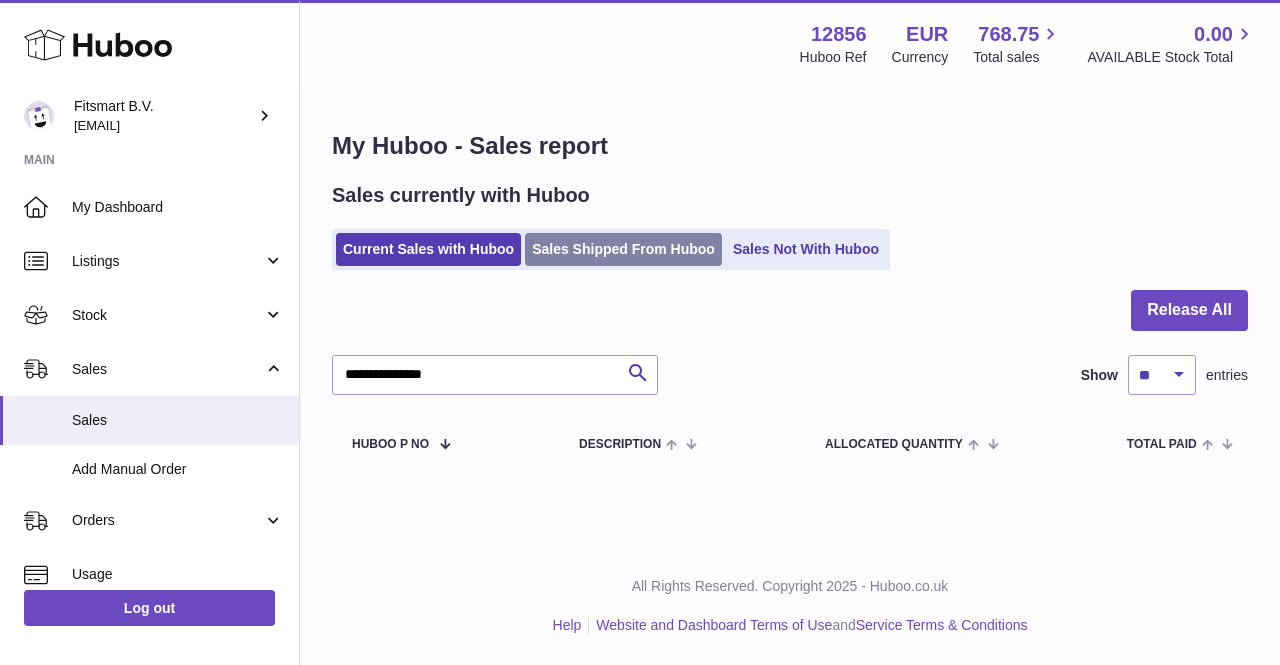 click on "Sales Shipped From Huboo" at bounding box center (623, 249) 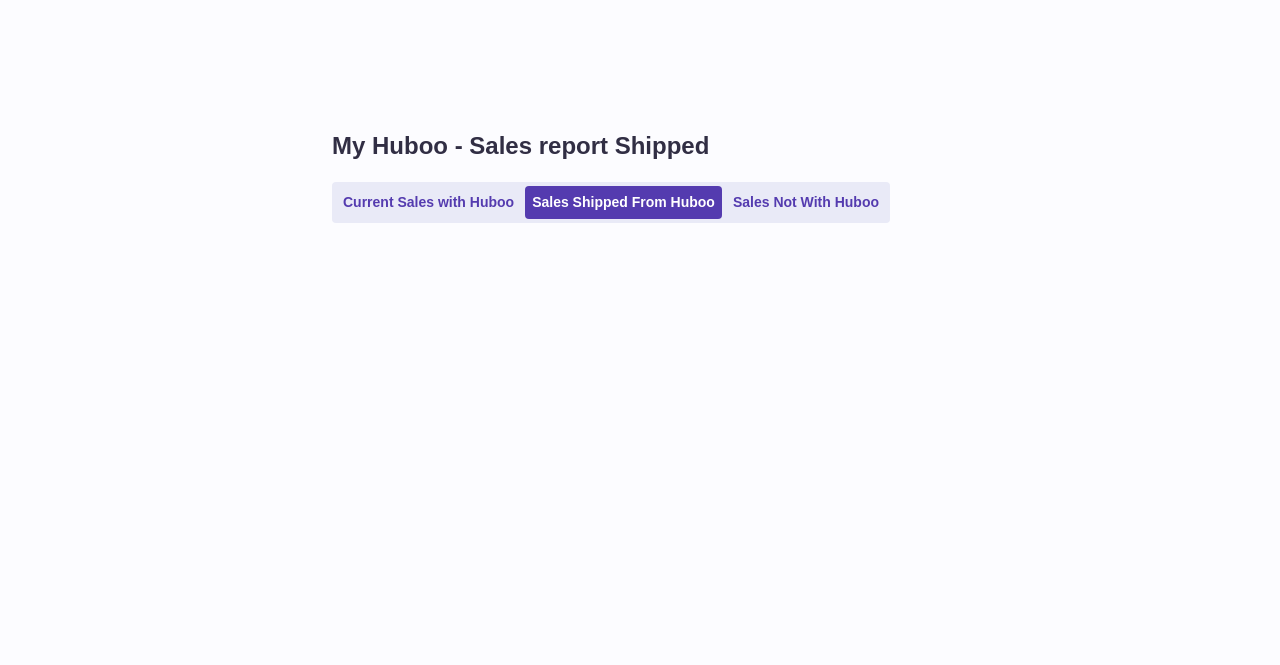 scroll, scrollTop: 0, scrollLeft: 0, axis: both 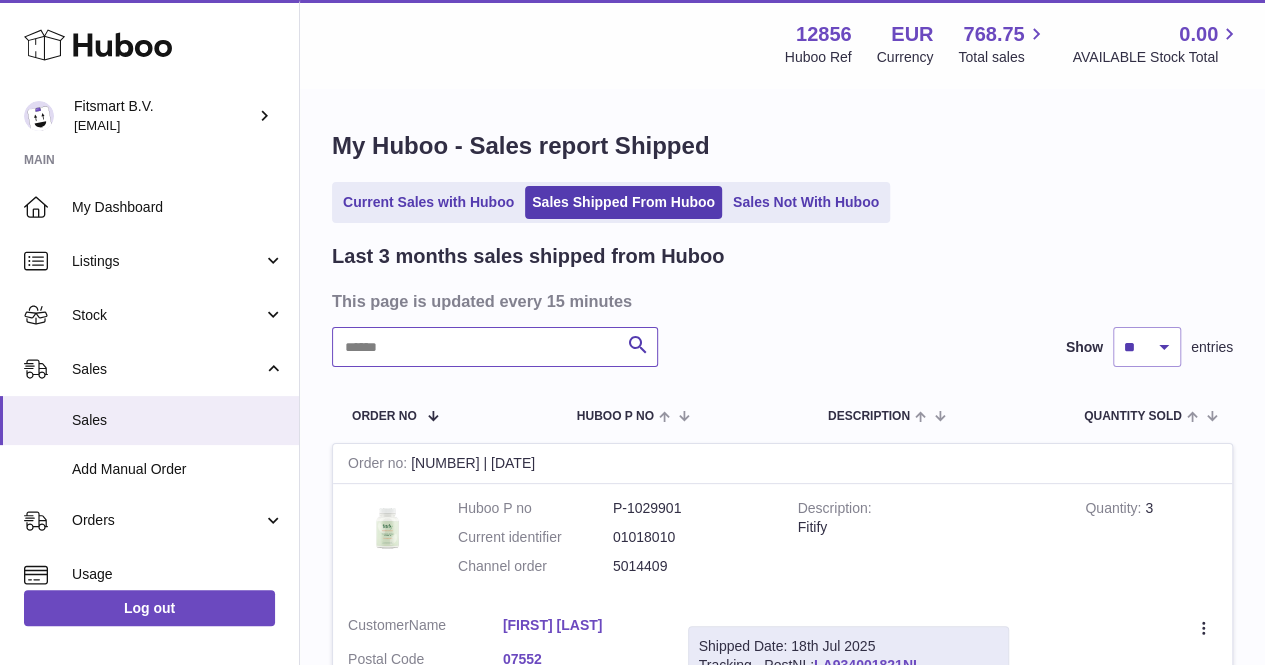 click at bounding box center [495, 347] 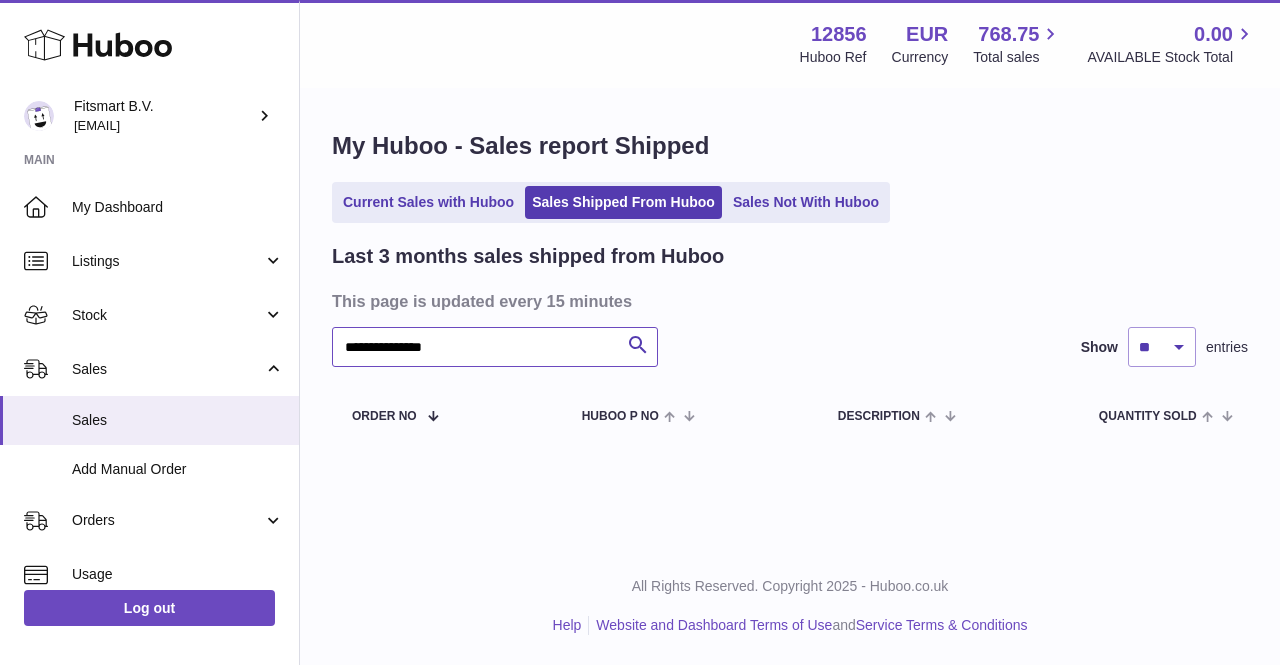 type on "**********" 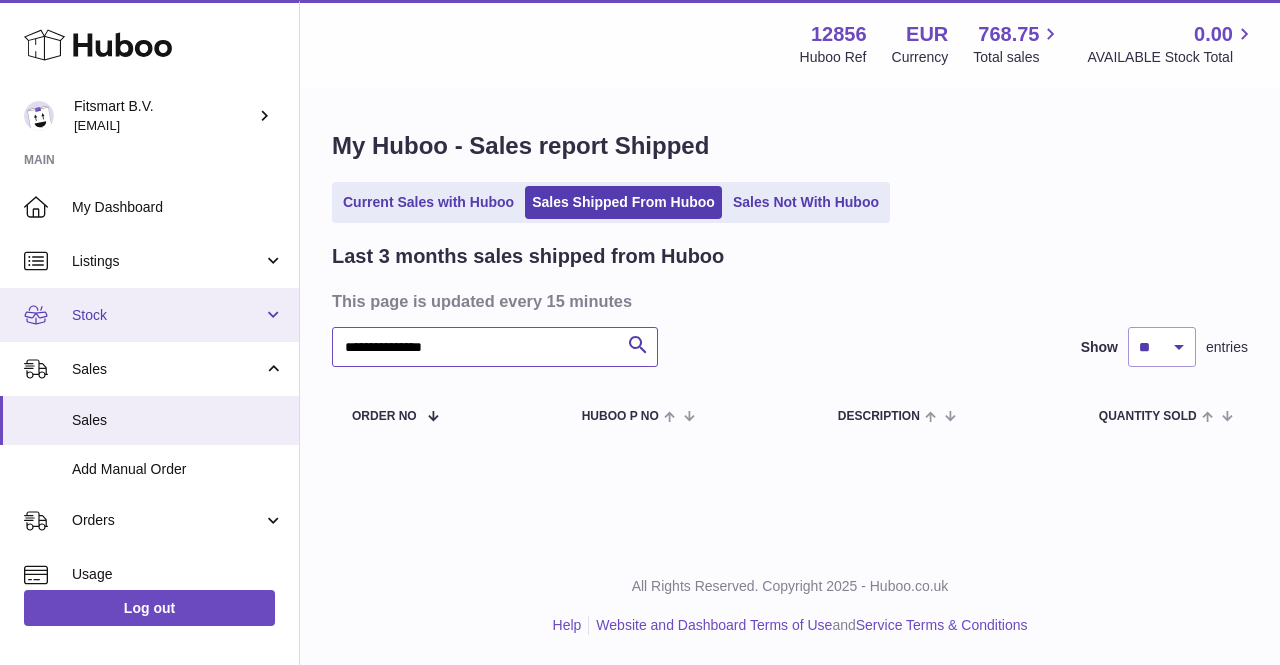 drag, startPoint x: 475, startPoint y: 340, endPoint x: 264, endPoint y: 340, distance: 211 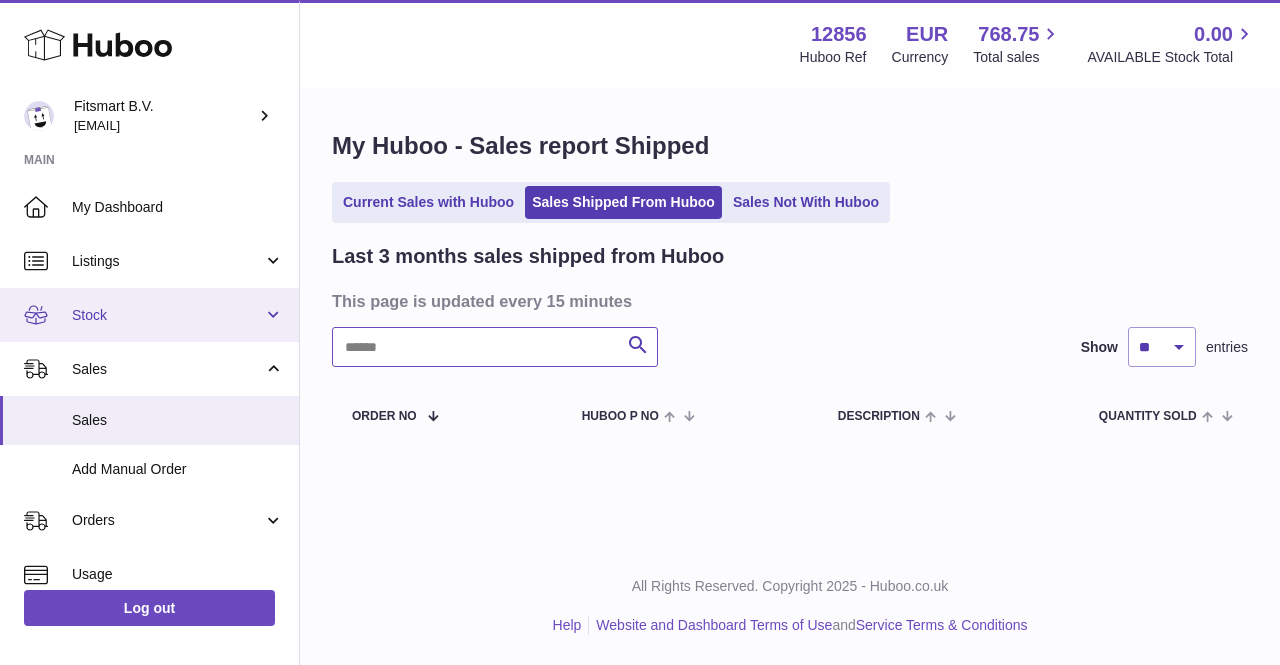 paste on "**********" 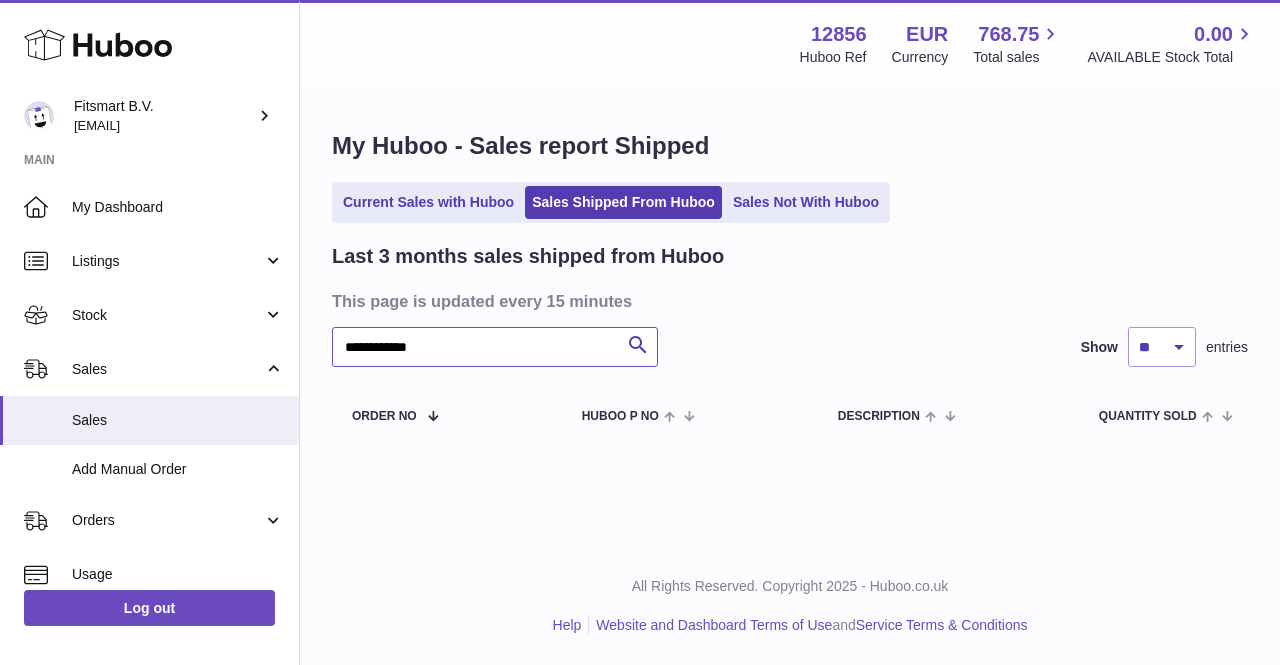 click on "**********" at bounding box center [495, 347] 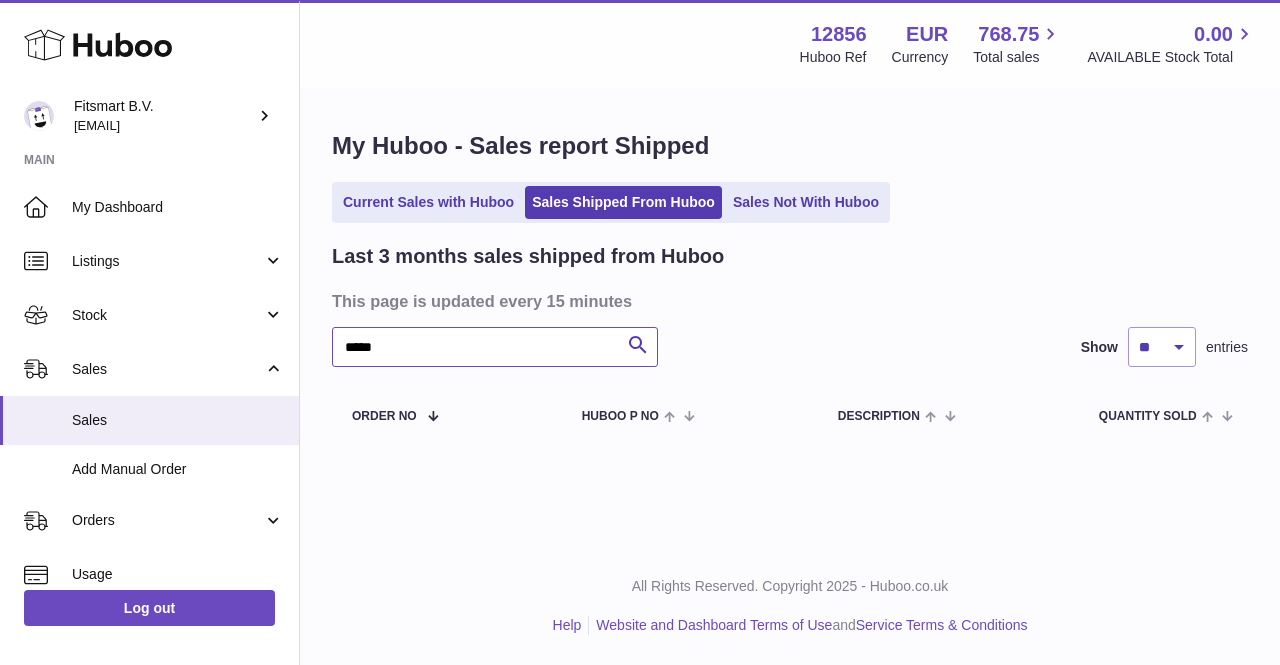 click on "*****" at bounding box center (495, 347) 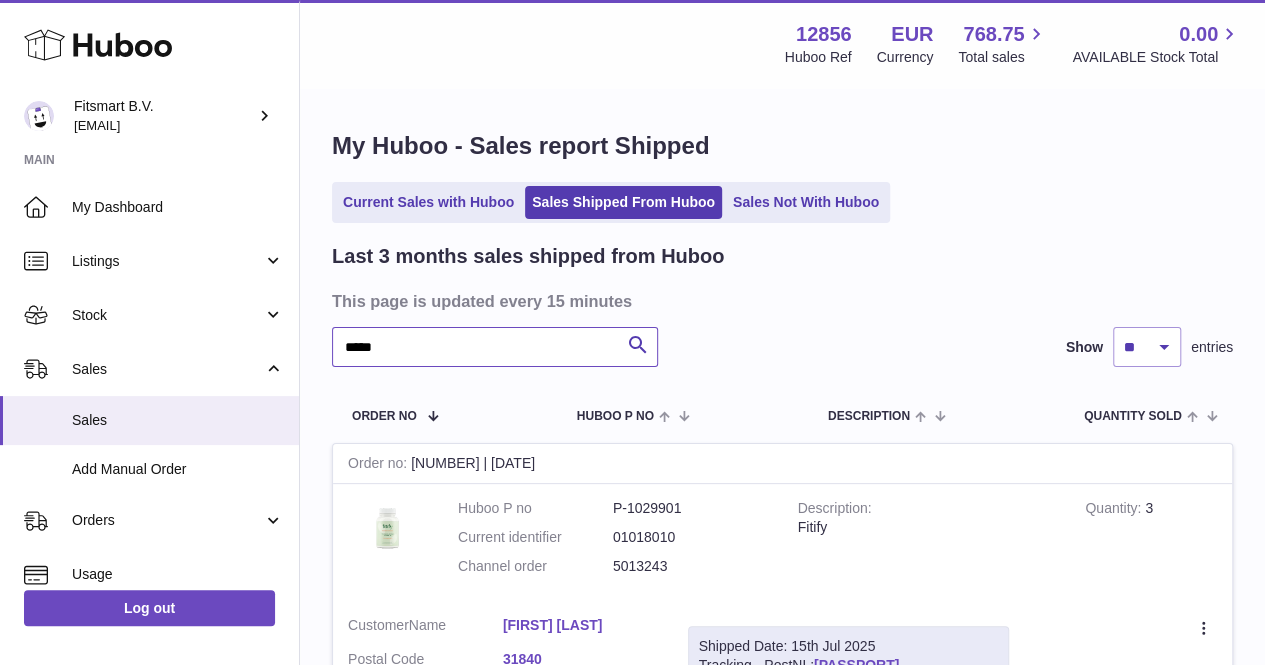 type on "*****" 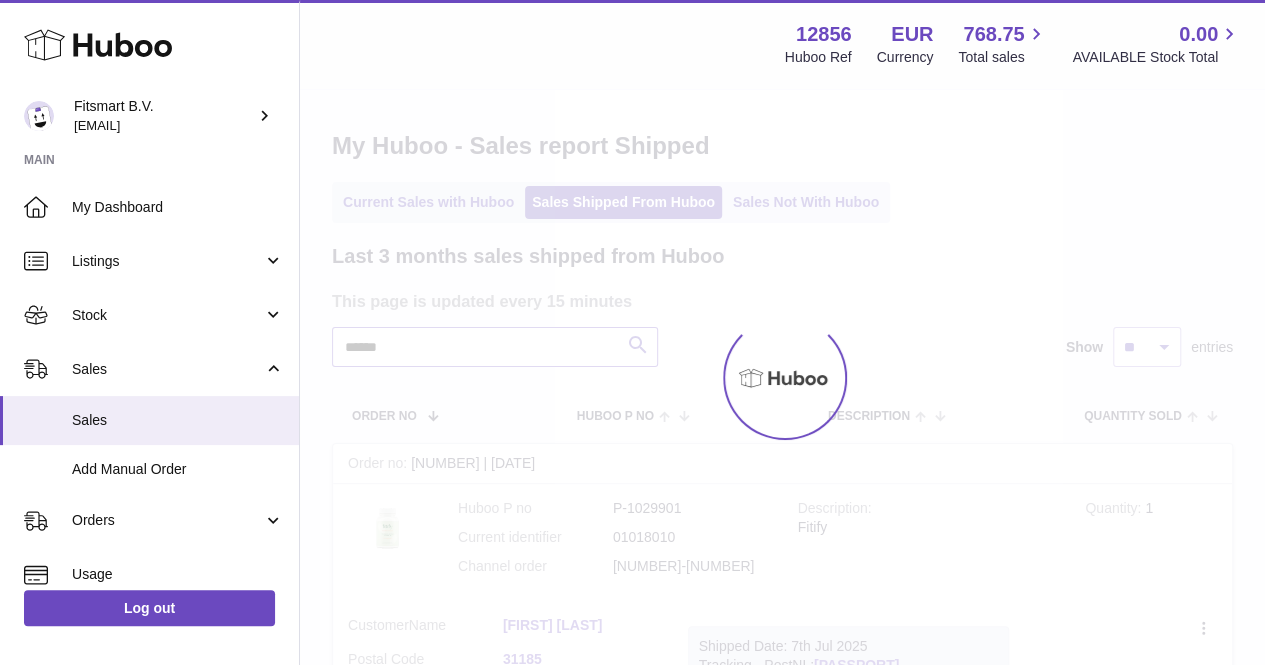type on "******" 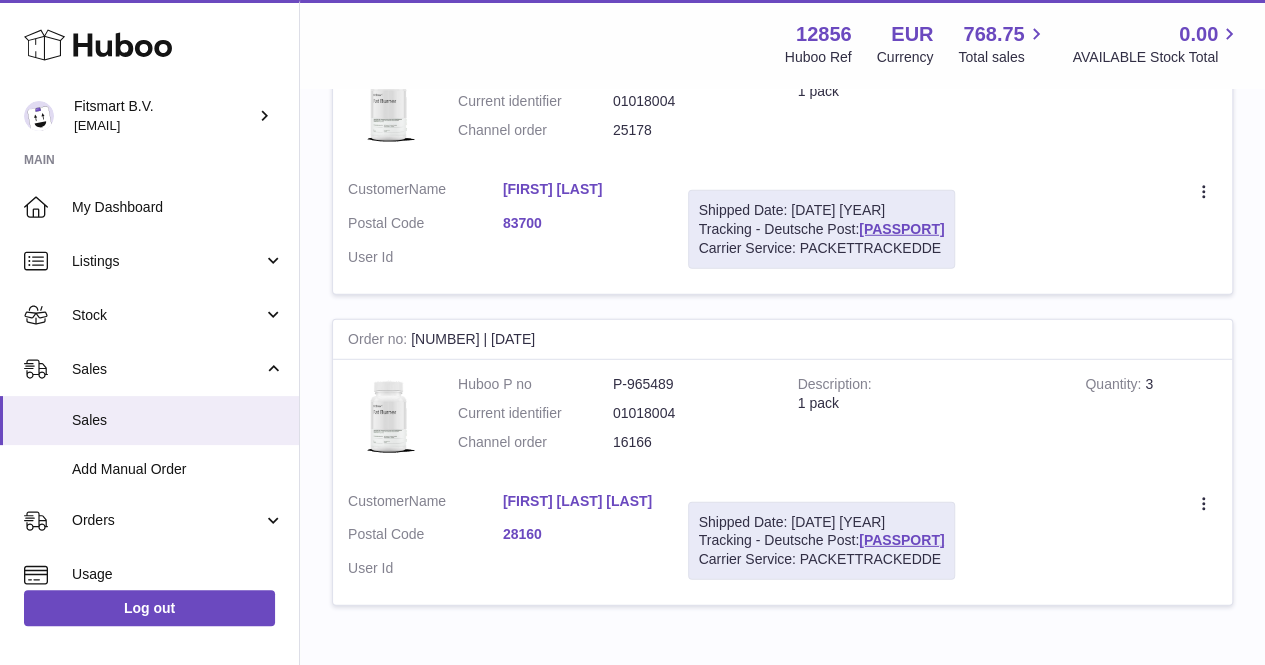 scroll, scrollTop: 2743, scrollLeft: 0, axis: vertical 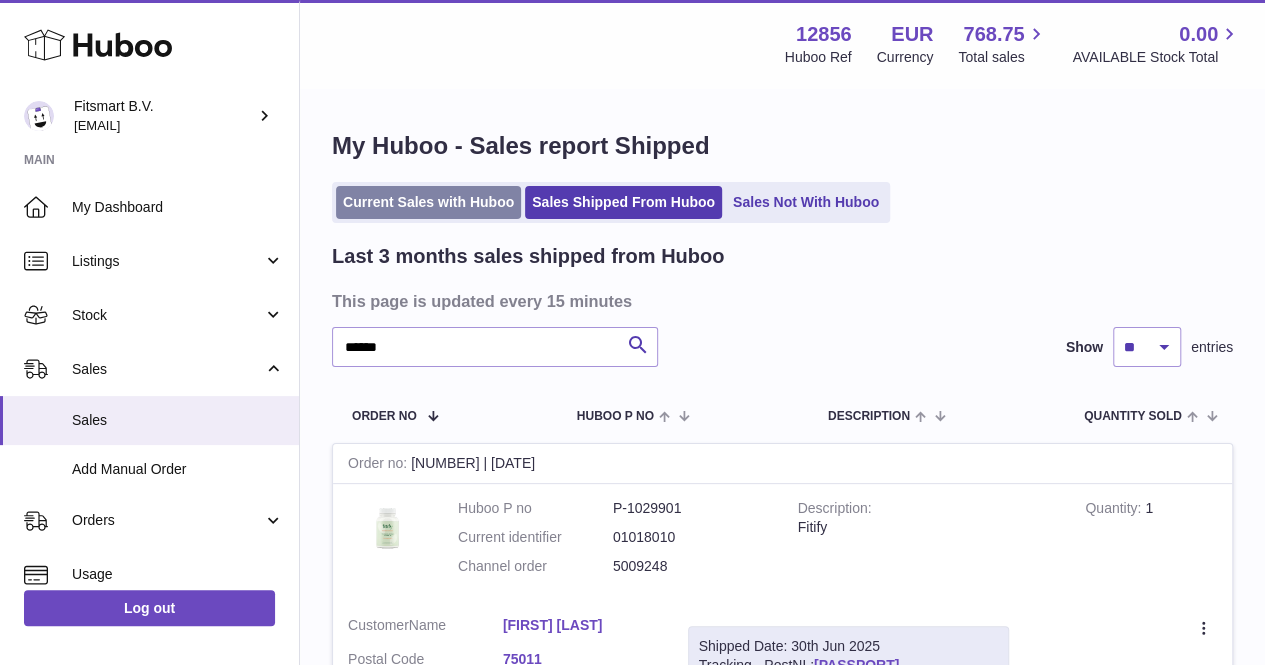 click on "Current Sales with Huboo" at bounding box center [428, 202] 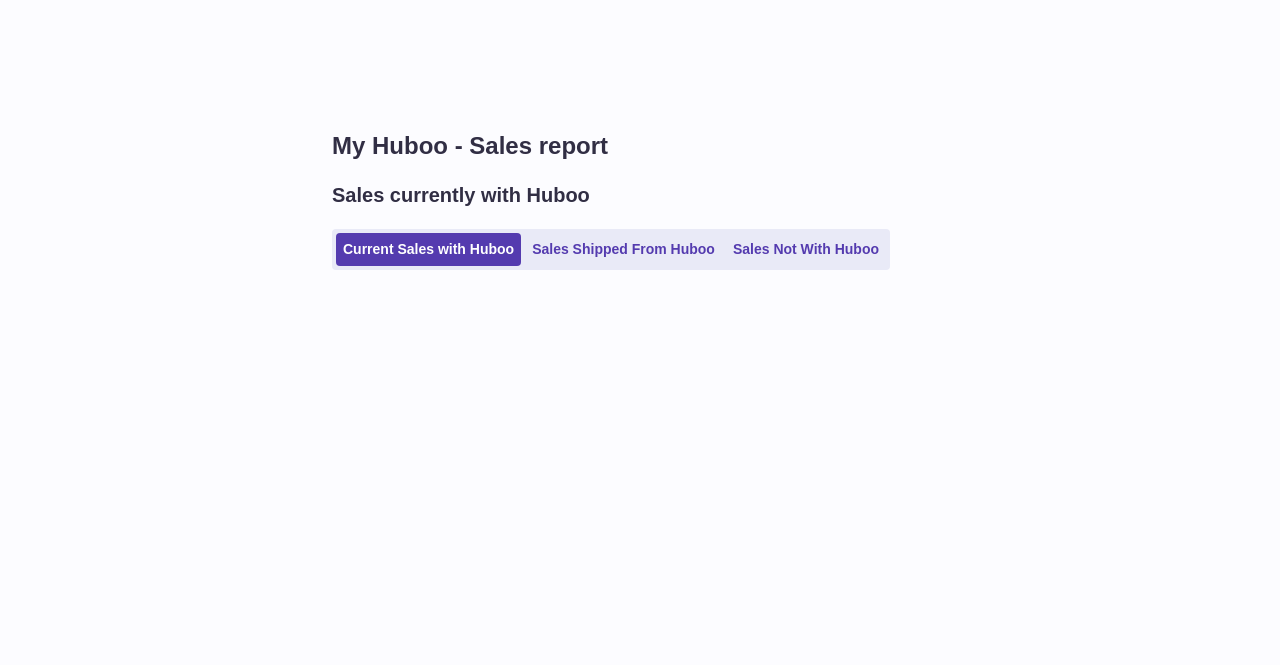 scroll, scrollTop: 0, scrollLeft: 0, axis: both 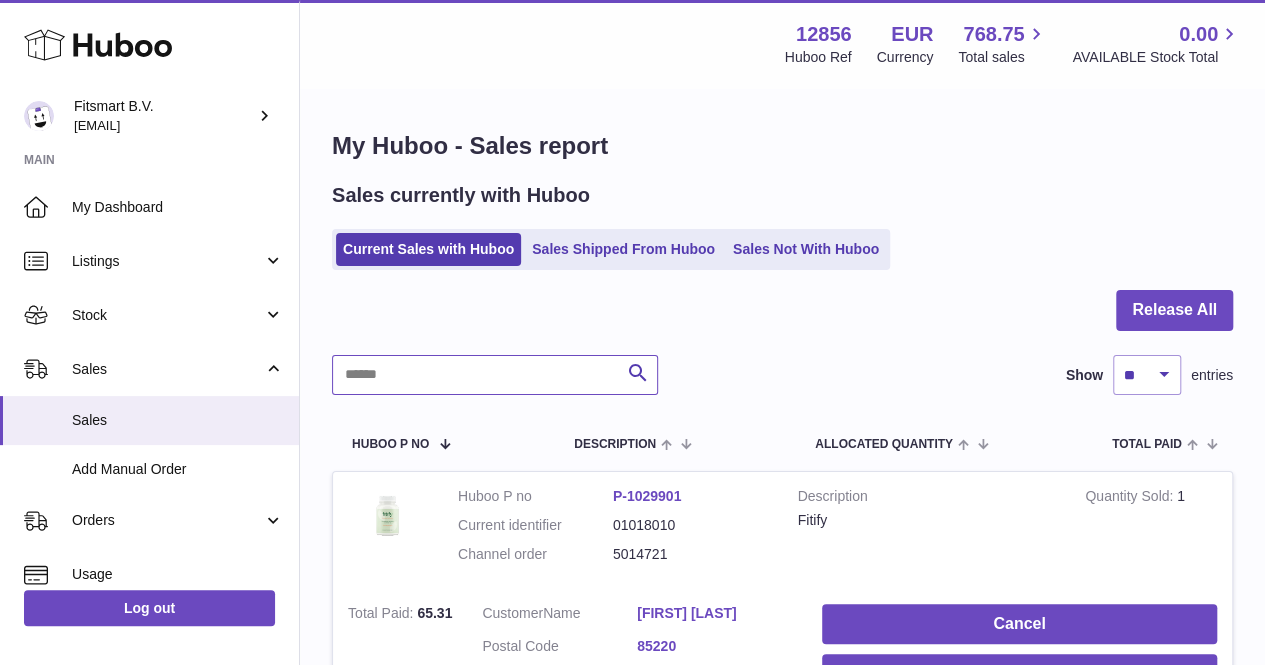 click at bounding box center [495, 375] 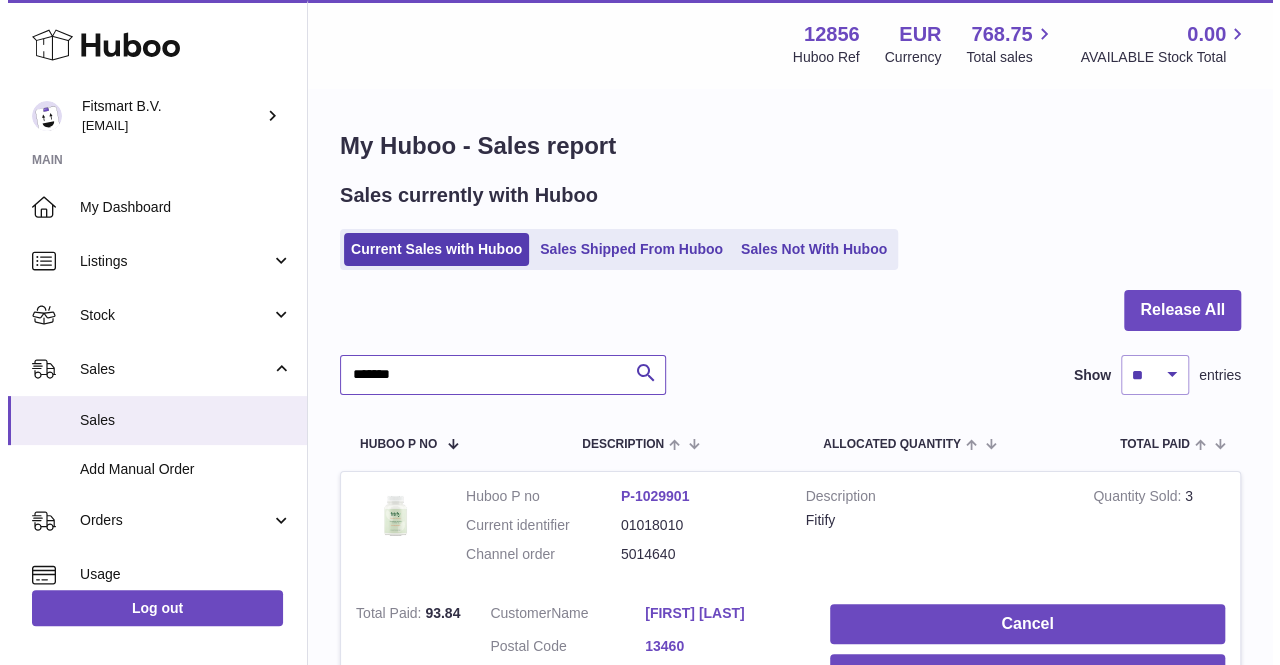scroll, scrollTop: 207, scrollLeft: 0, axis: vertical 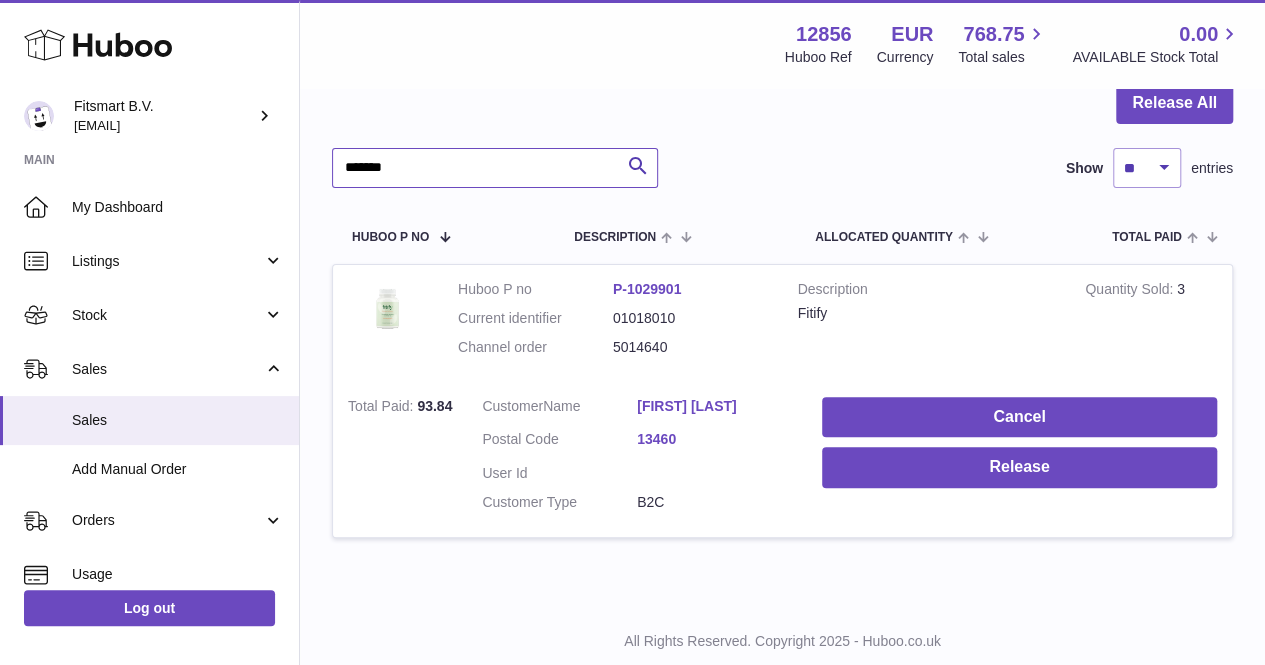 type on "*******" 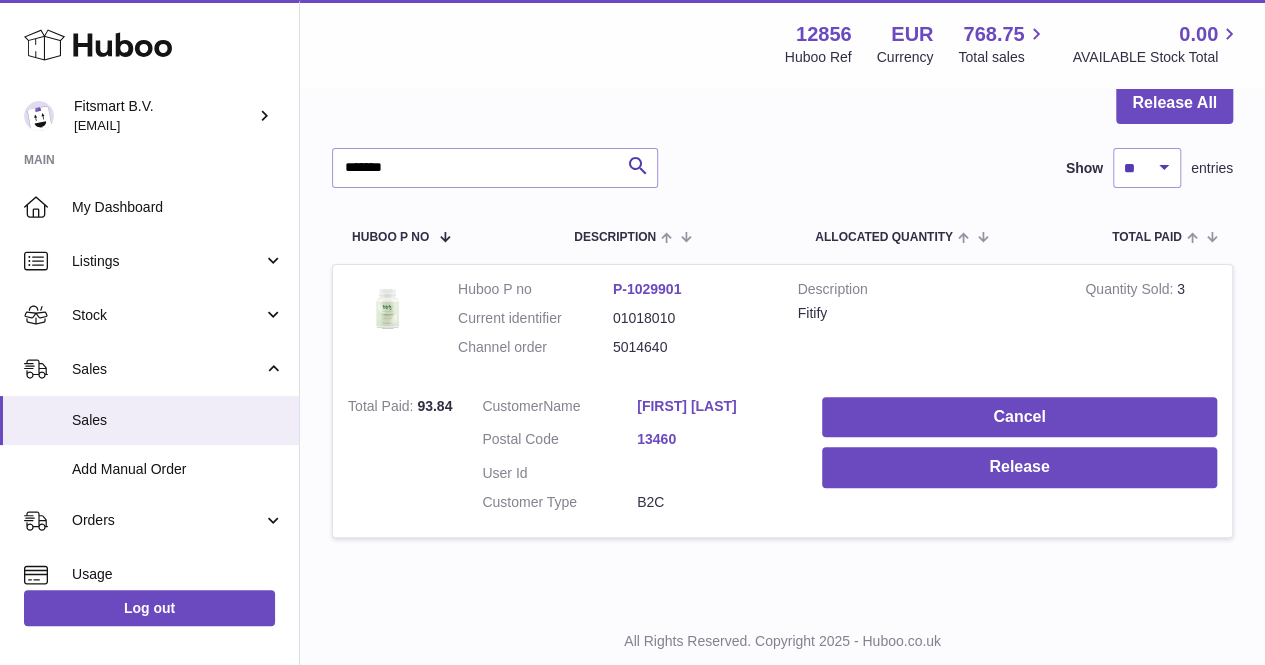 click on "[FIRST] [LAST]" at bounding box center (714, 406) 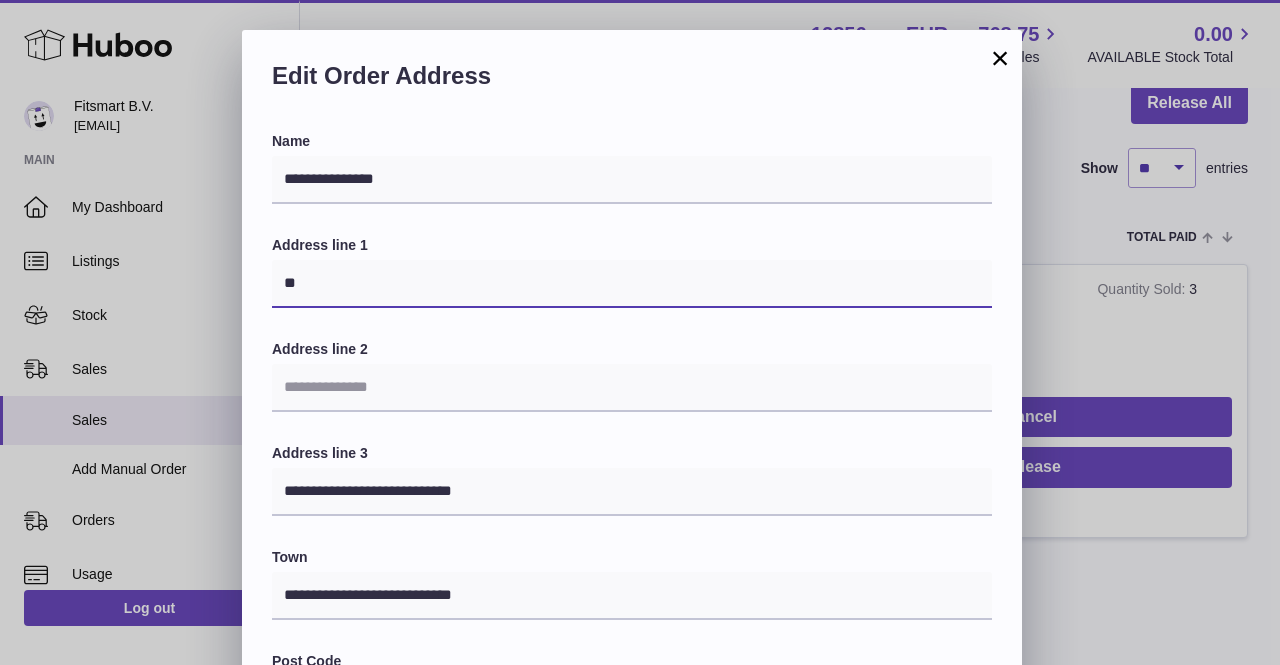 click on "**" at bounding box center (632, 284) 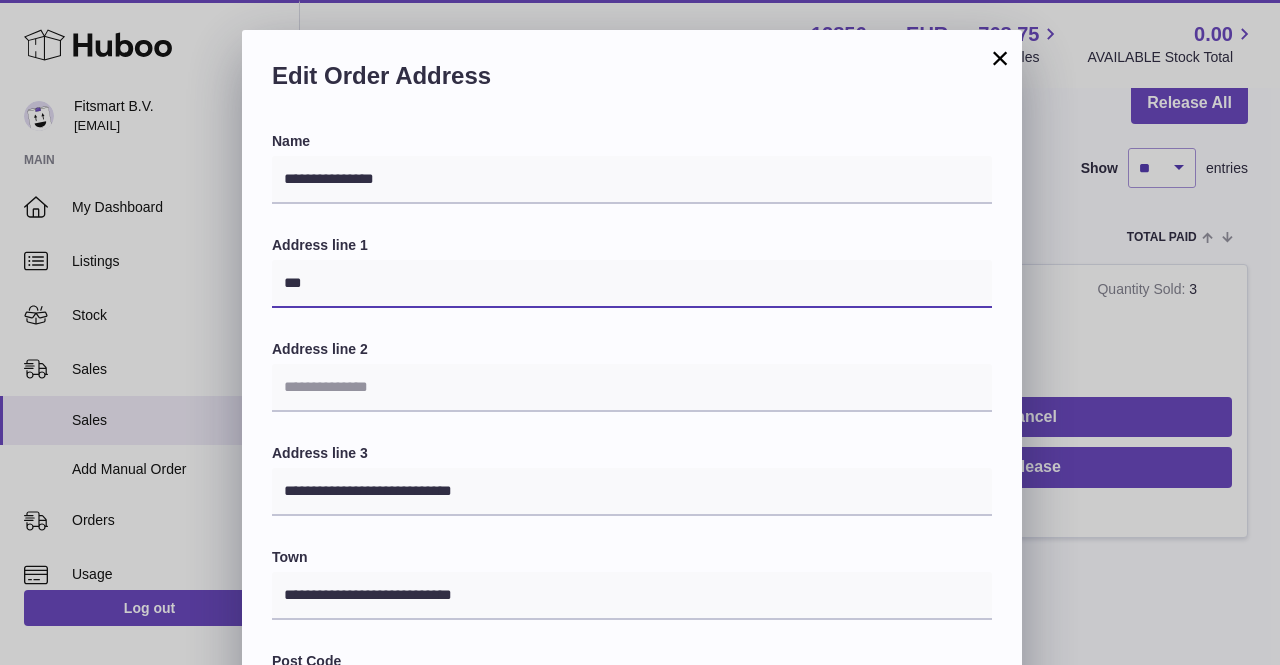 paste on "**********" 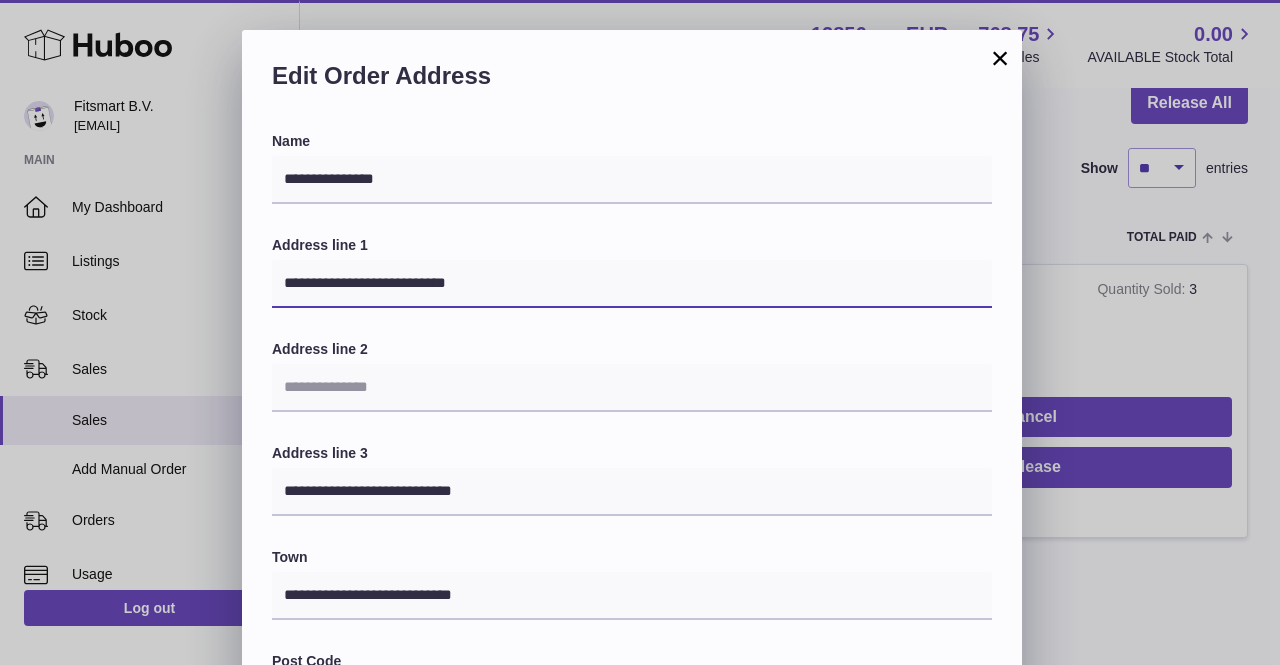 click on "**********" at bounding box center (632, 284) 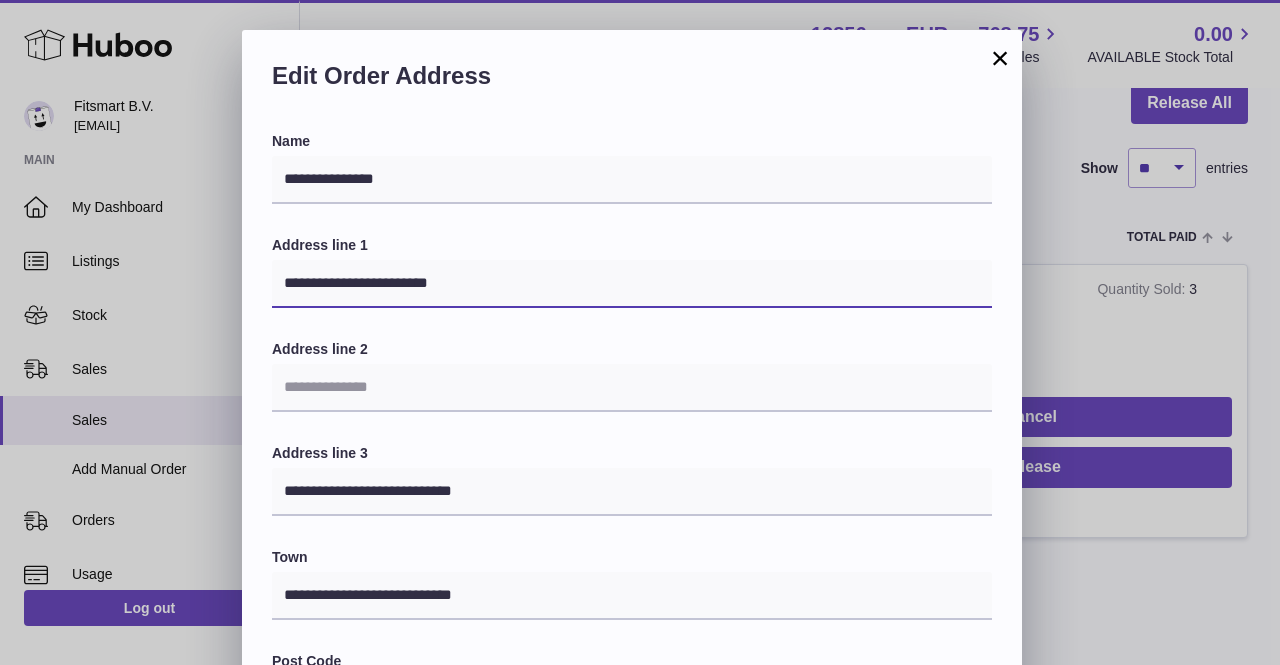 type on "**********" 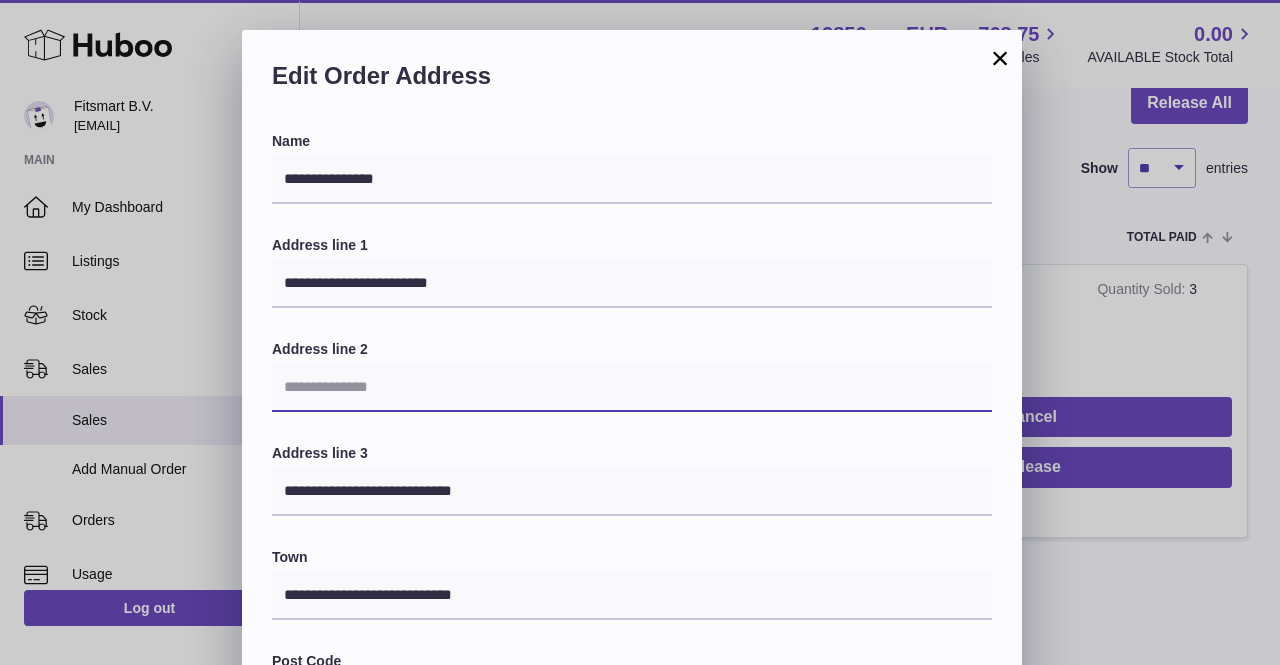 click at bounding box center [632, 388] 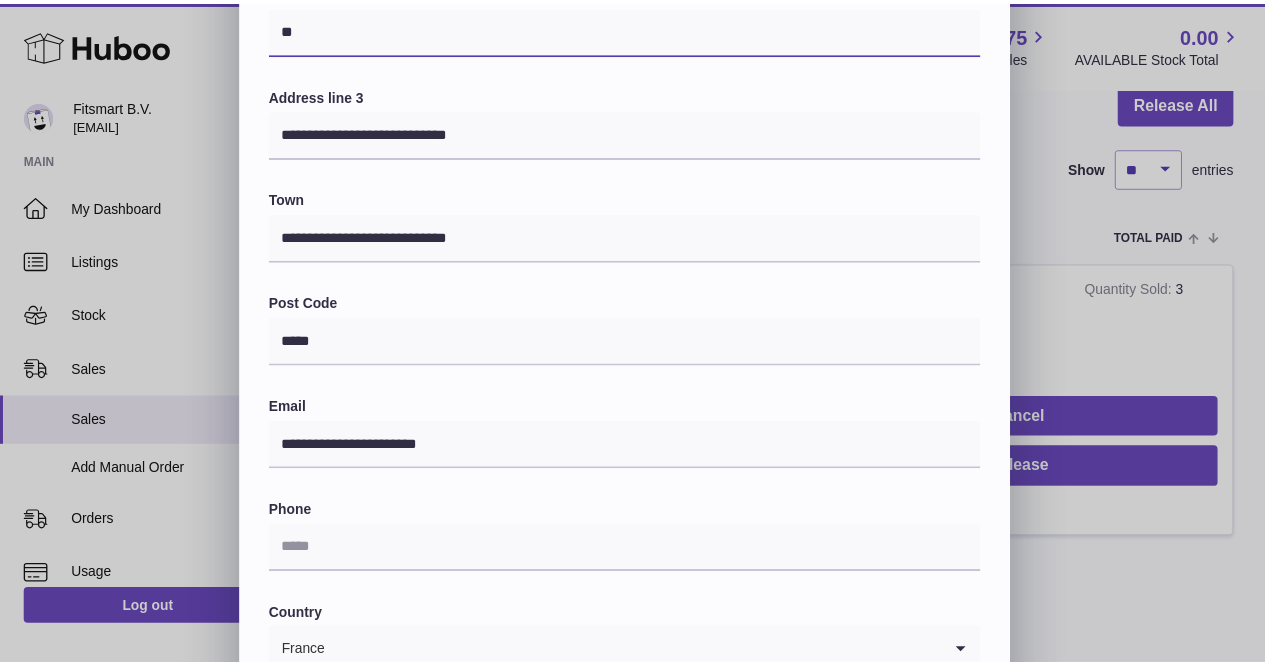 scroll, scrollTop: 356, scrollLeft: 0, axis: vertical 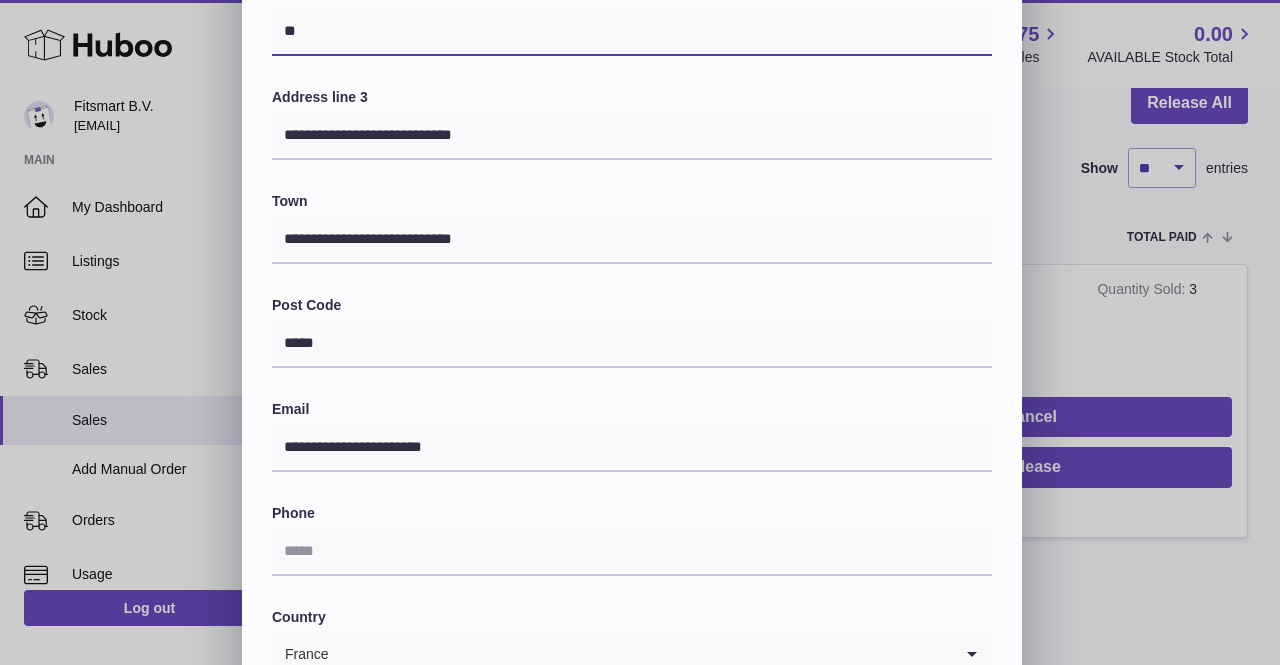 type on "**" 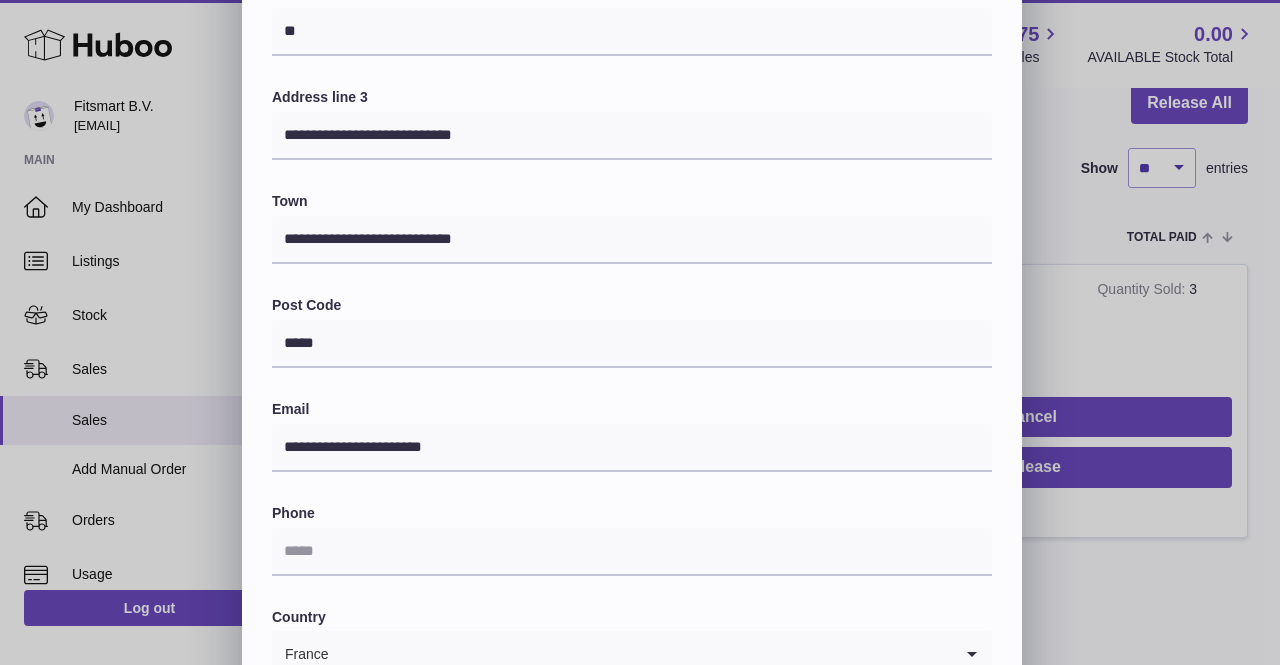 click on "**********" at bounding box center (632, 325) 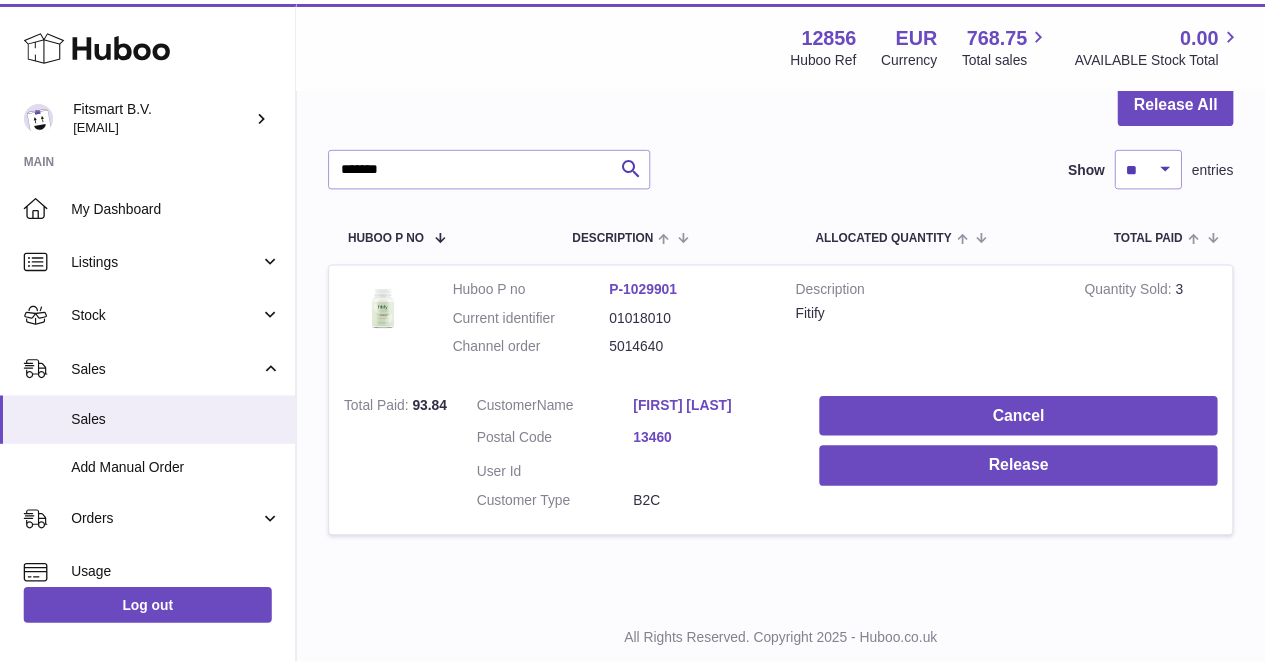 scroll, scrollTop: 0, scrollLeft: 0, axis: both 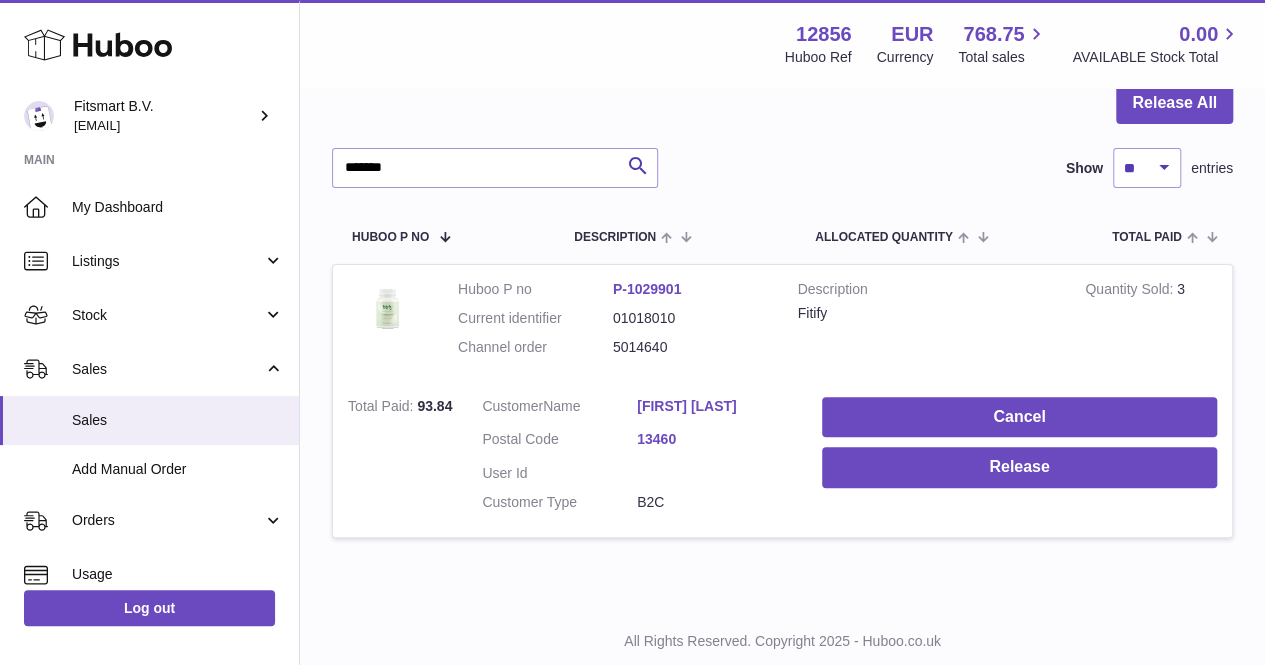click at bounding box center [632, 332] 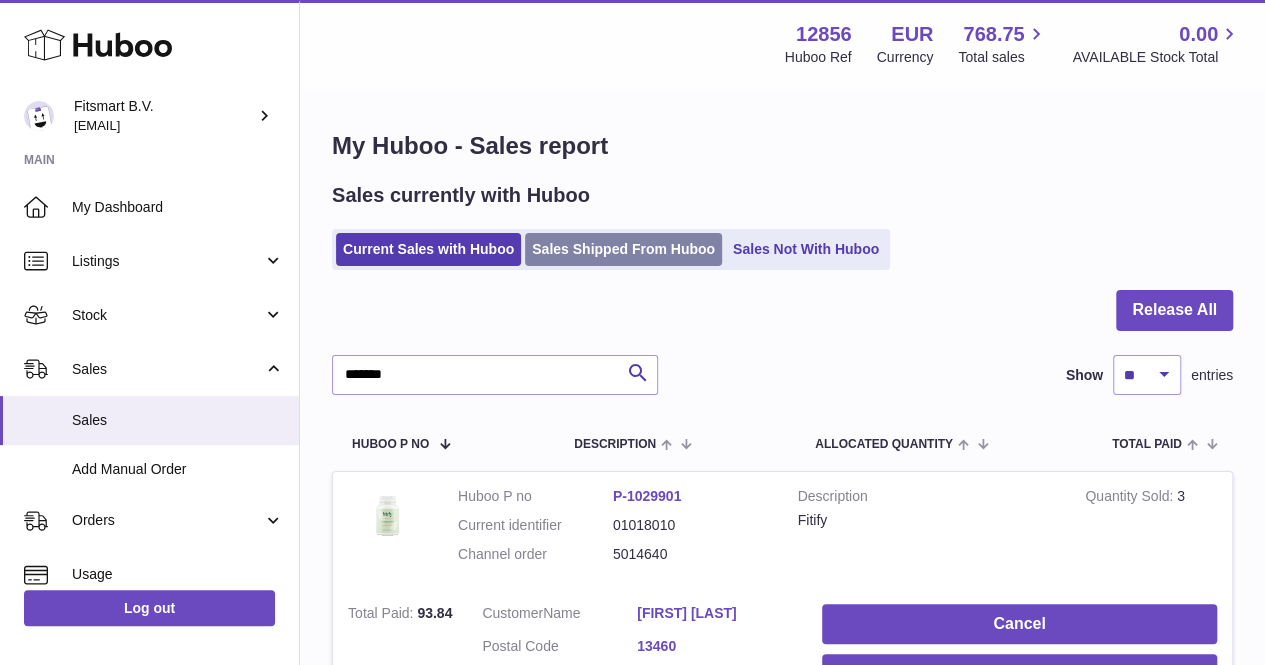 click on "Sales Shipped From Huboo" at bounding box center (623, 249) 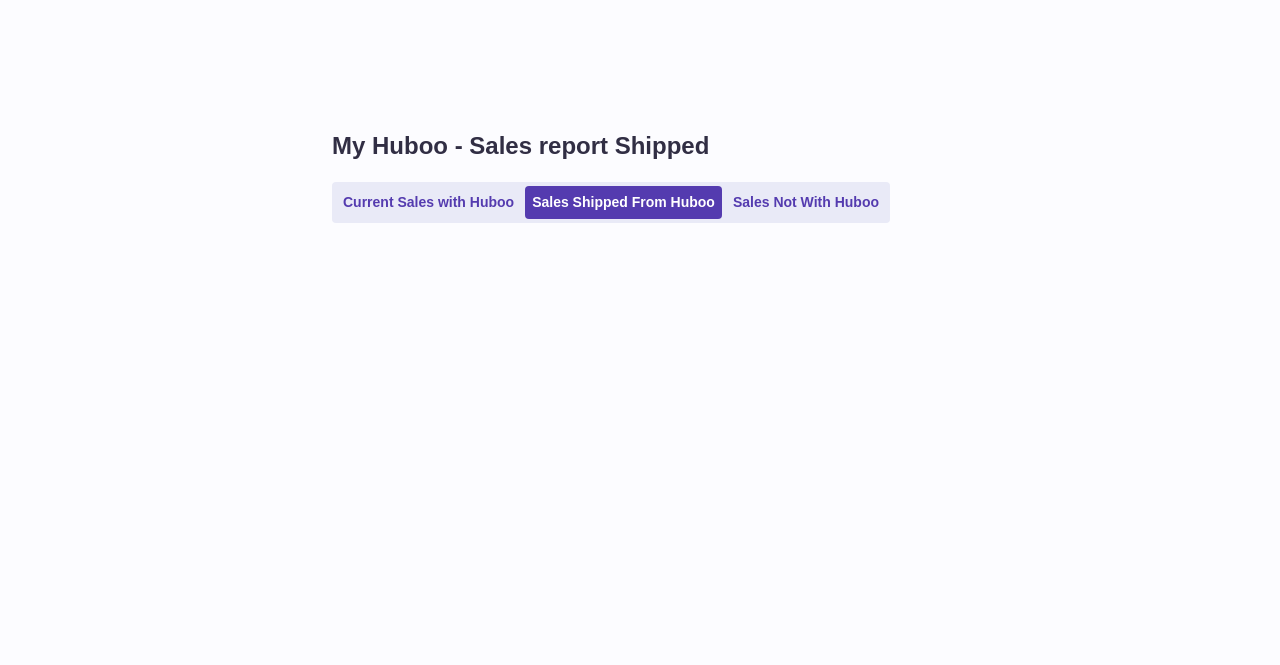 scroll, scrollTop: 0, scrollLeft: 0, axis: both 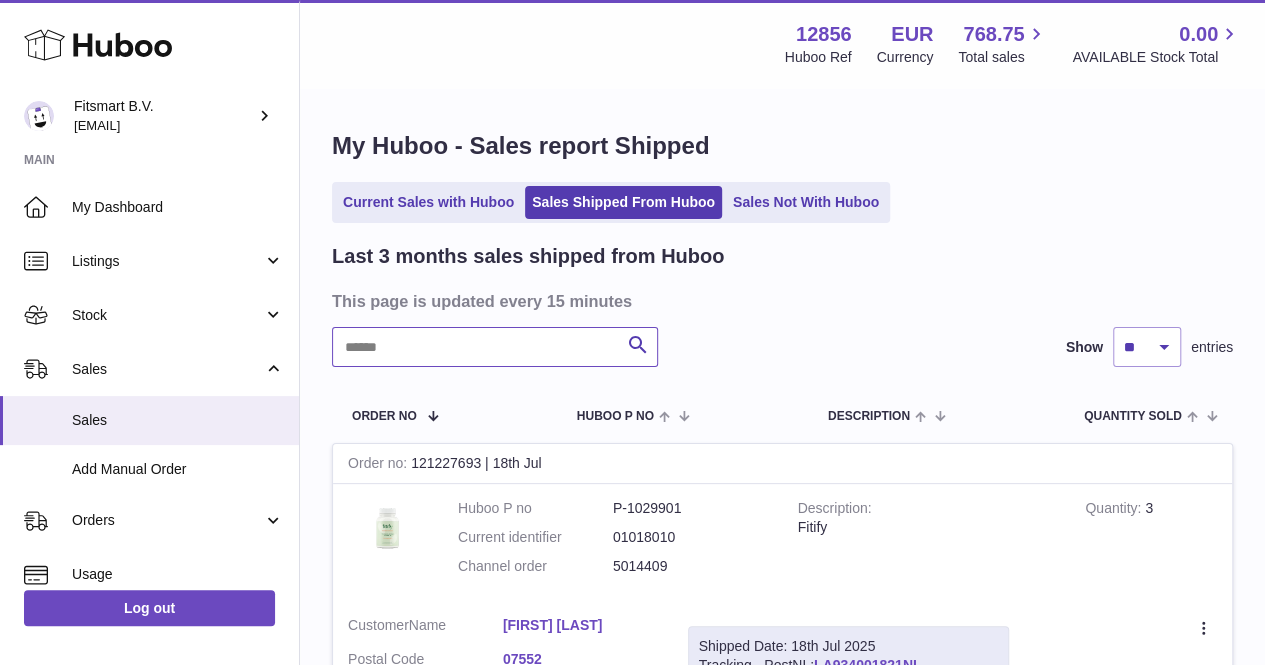 click at bounding box center (495, 347) 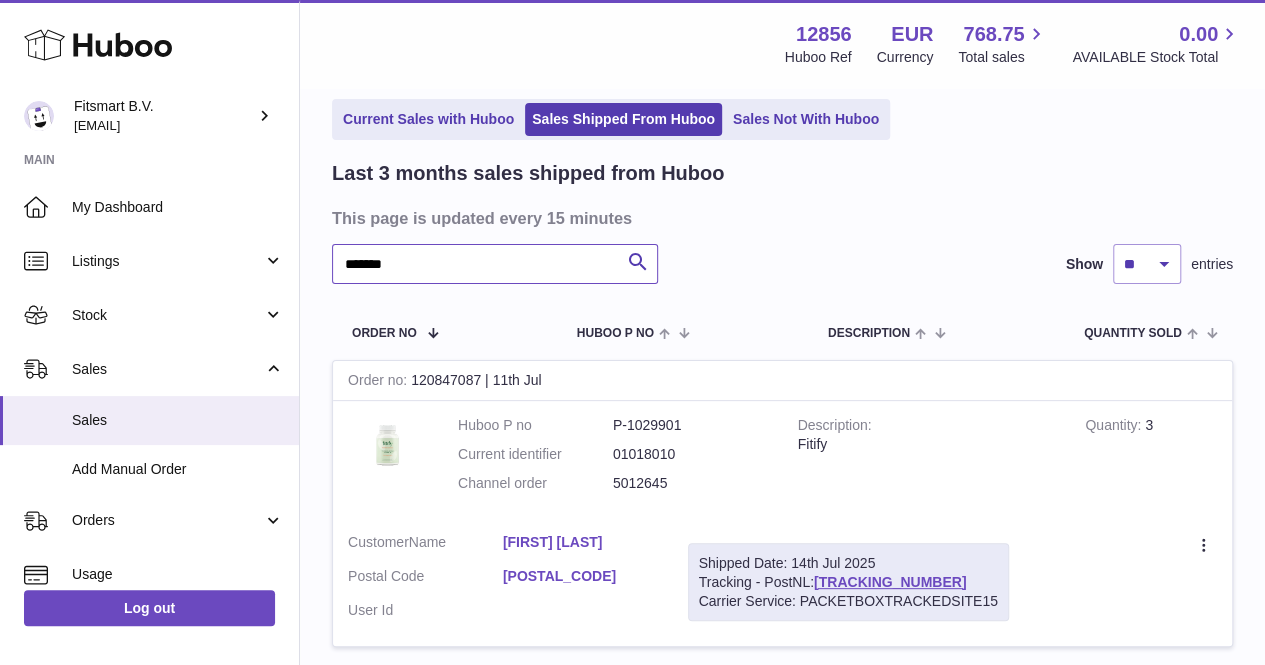 scroll, scrollTop: 87, scrollLeft: 0, axis: vertical 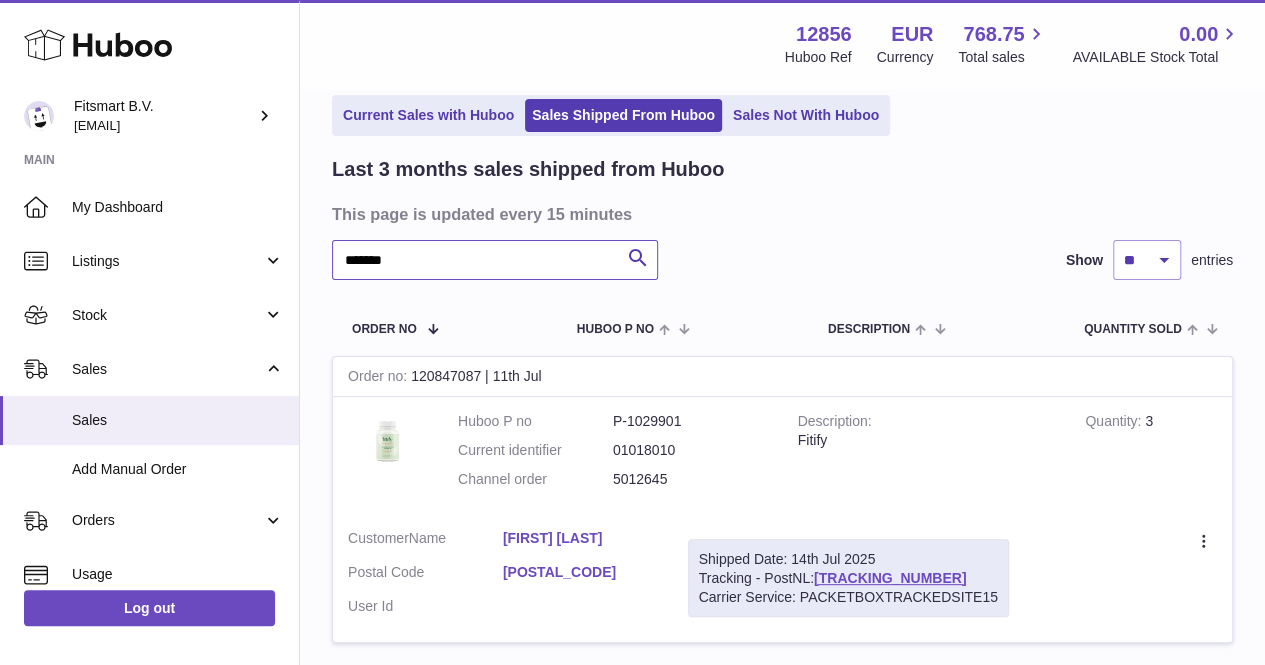 type on "*******" 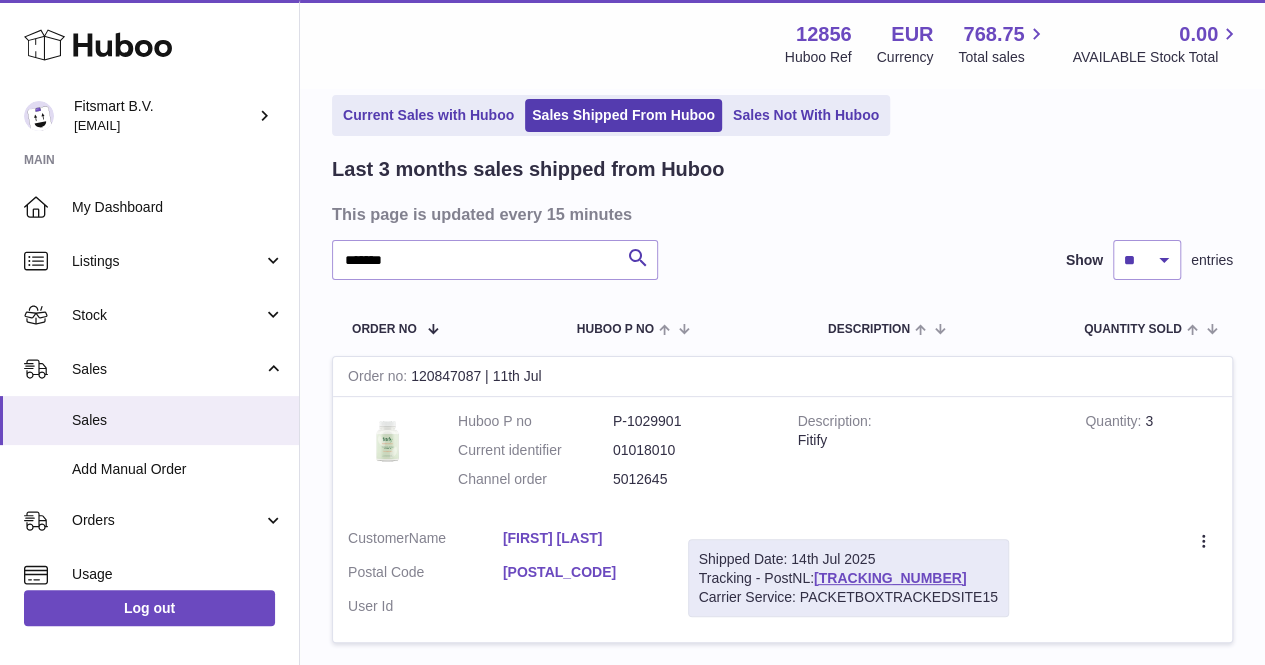 click on "Shipped Date: [DATE]
Tracking - PostNL:
[TRACKING_NUMBER]
Carrier Service: PACKETBOXTRACKEDSITE15" at bounding box center (848, 578) 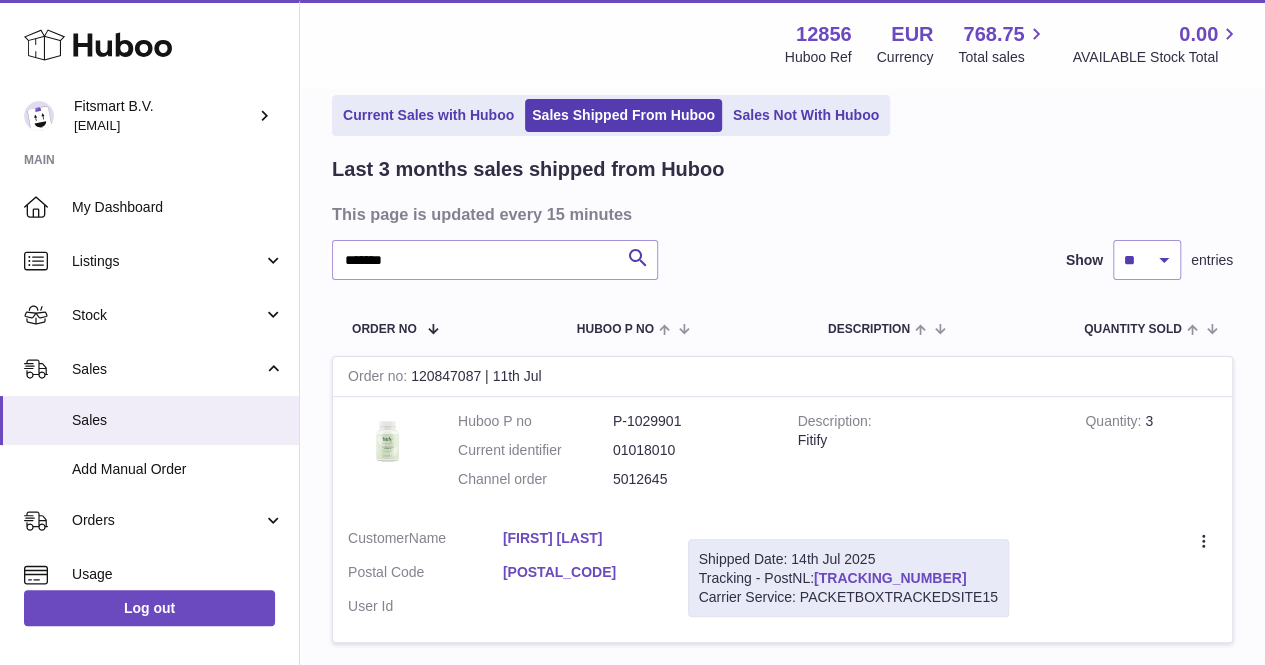 click on "[TRACKING_NUMBER]" at bounding box center (890, 578) 